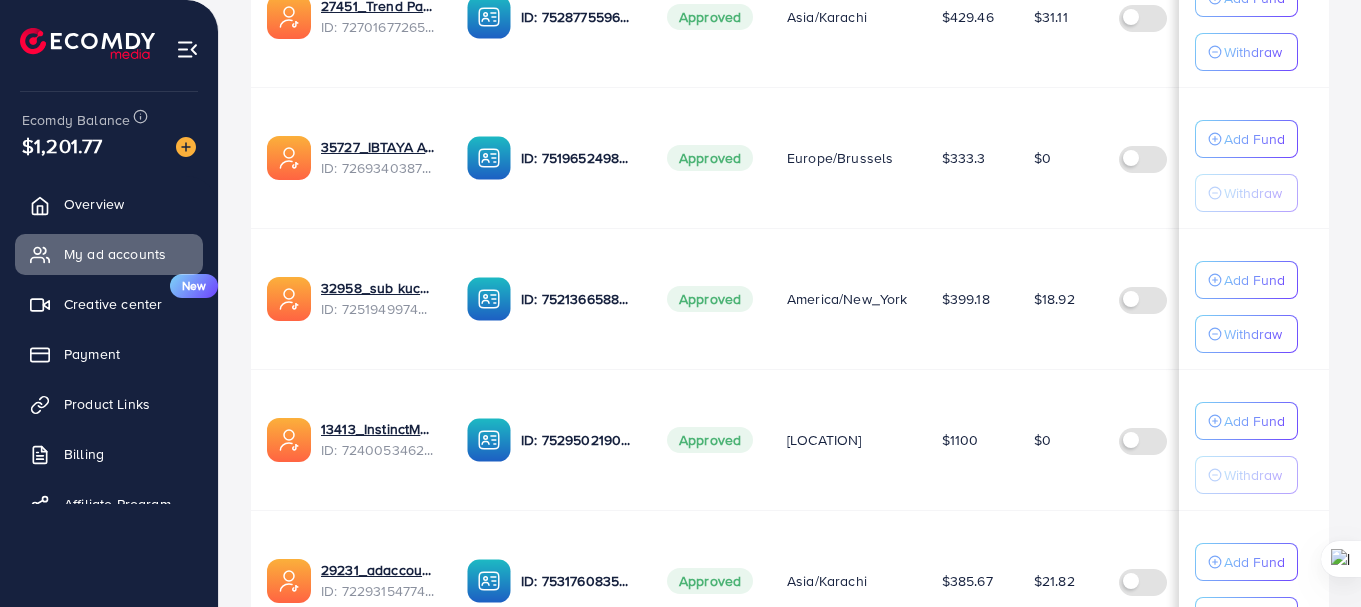 scroll, scrollTop: 1420, scrollLeft: 0, axis: vertical 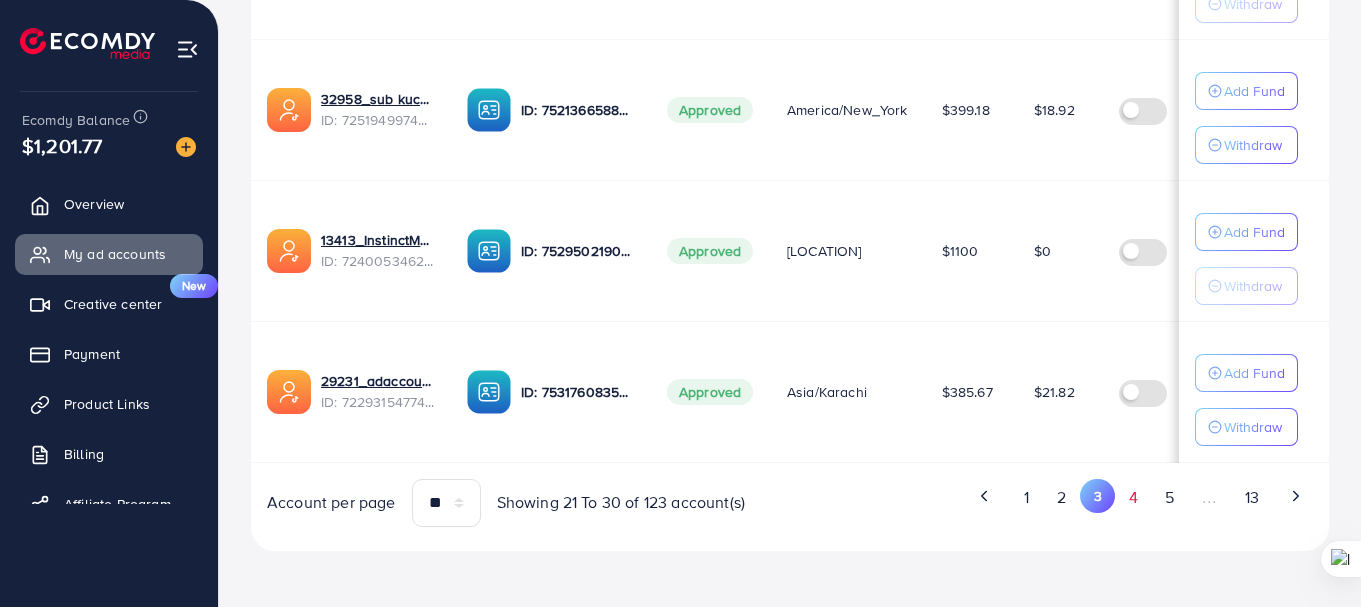 click on "4" at bounding box center (1133, 497) 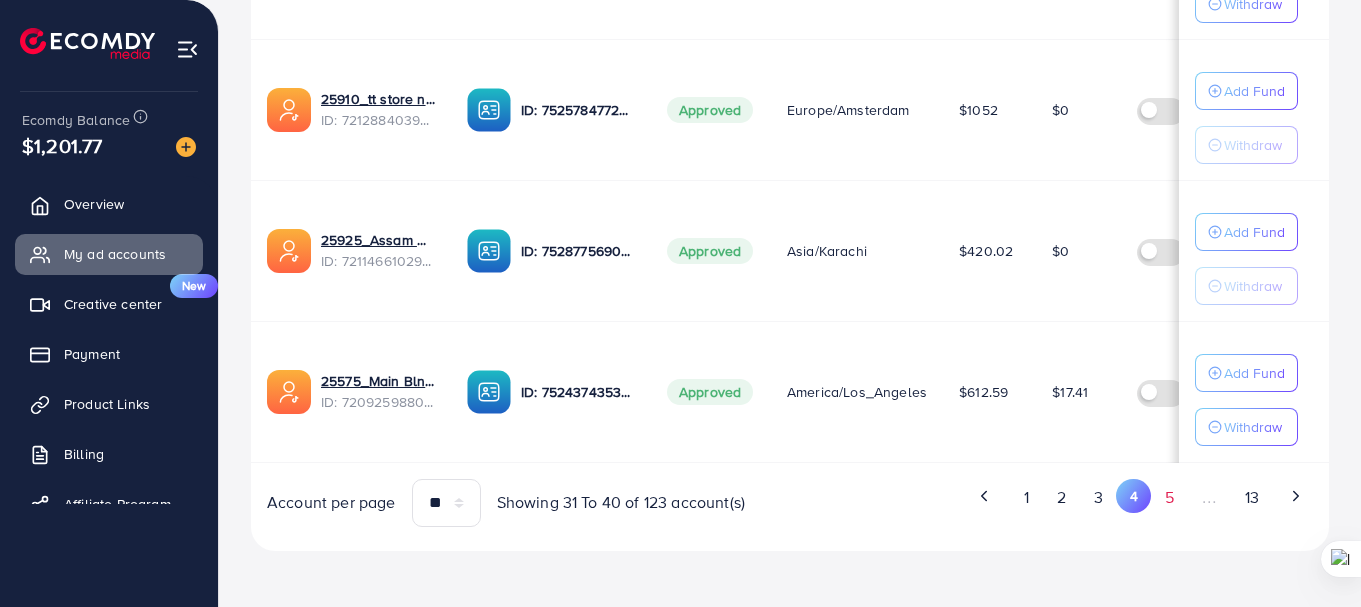 click on "5" at bounding box center (1169, 497) 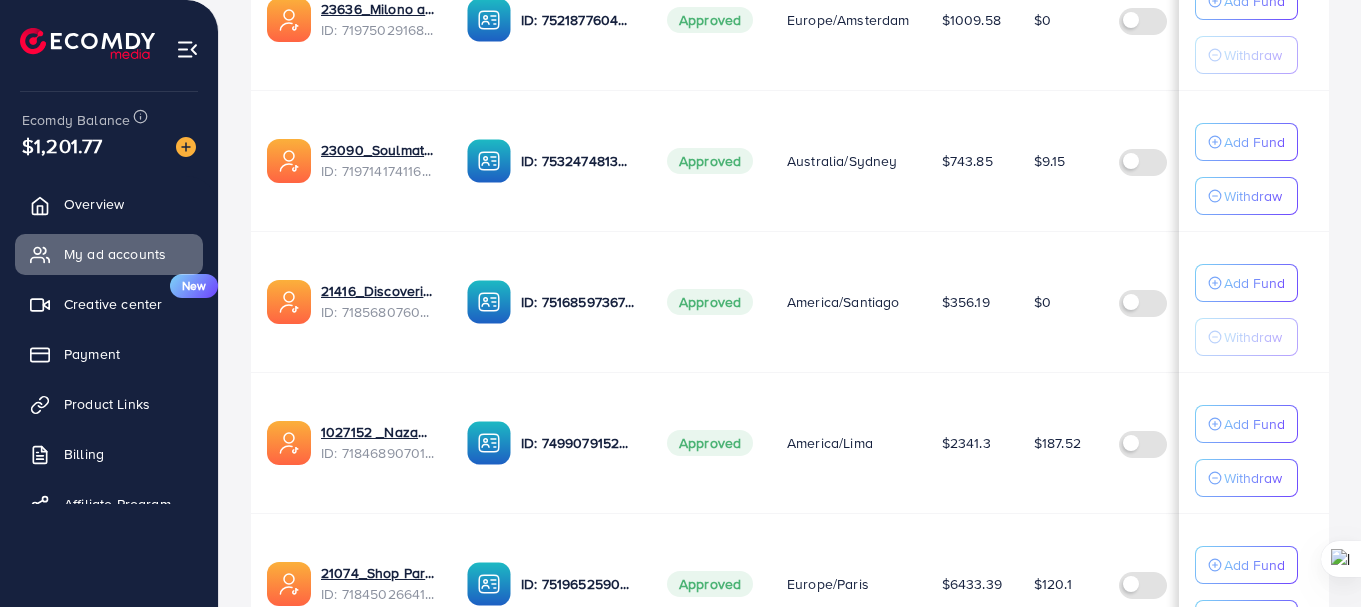 scroll, scrollTop: 938, scrollLeft: 0, axis: vertical 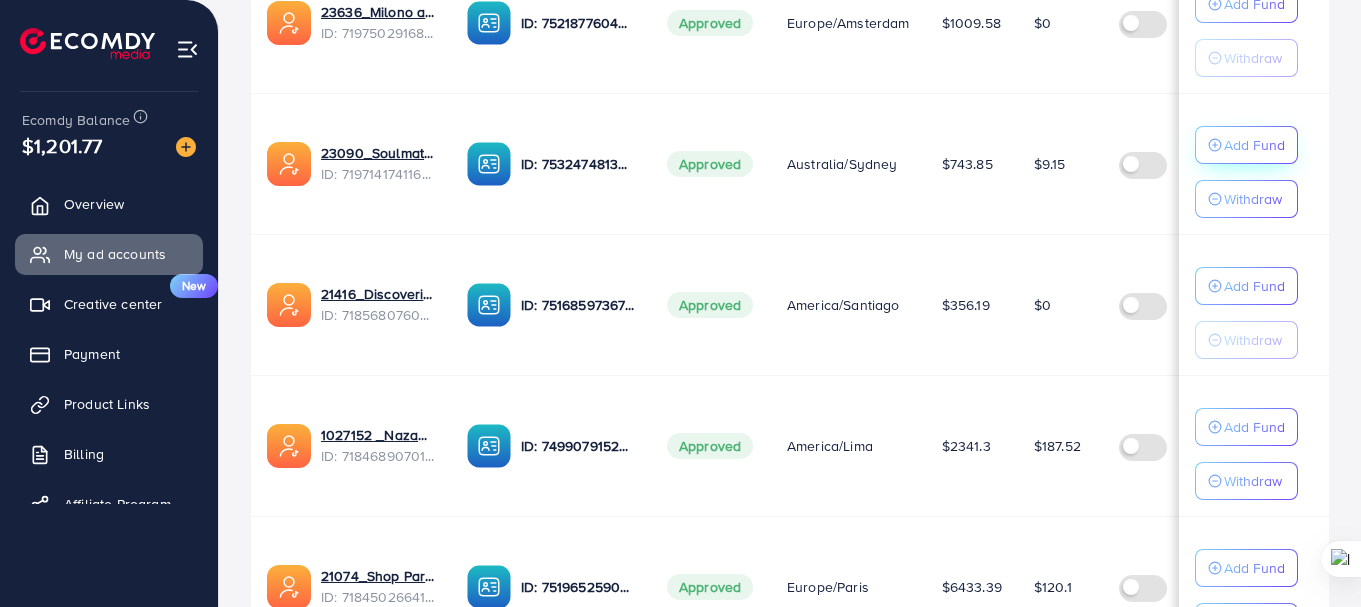 click on "Add Fund" at bounding box center [1254, -419] 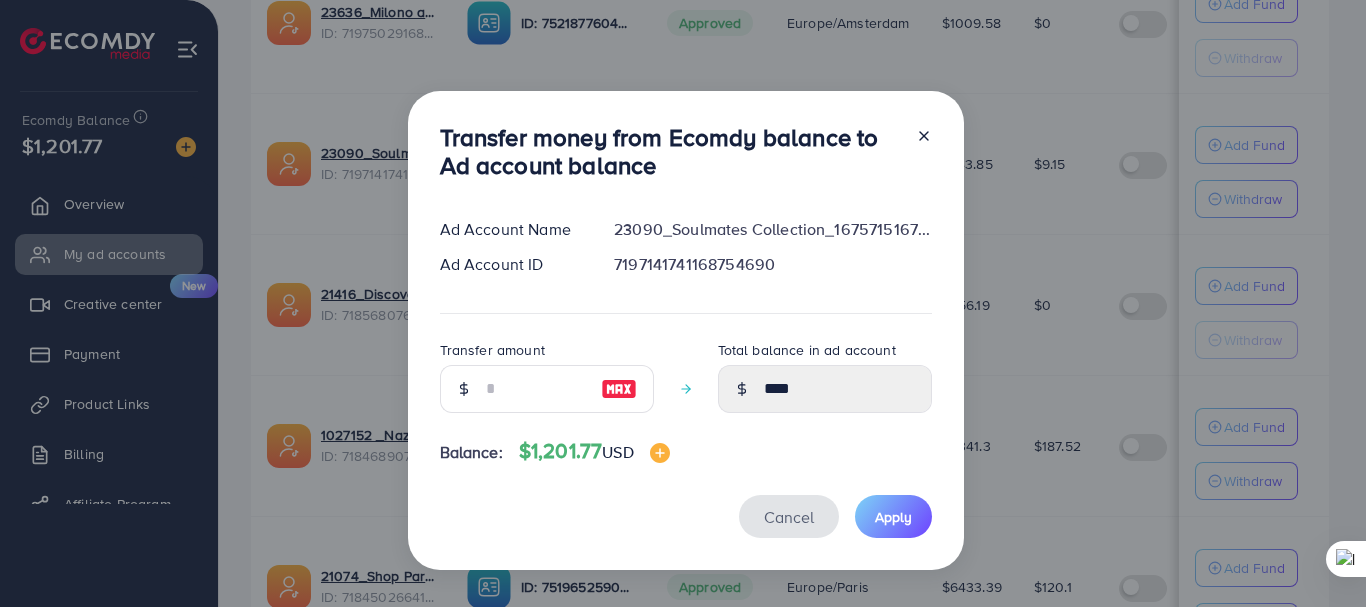 click on "Cancel" at bounding box center [789, 517] 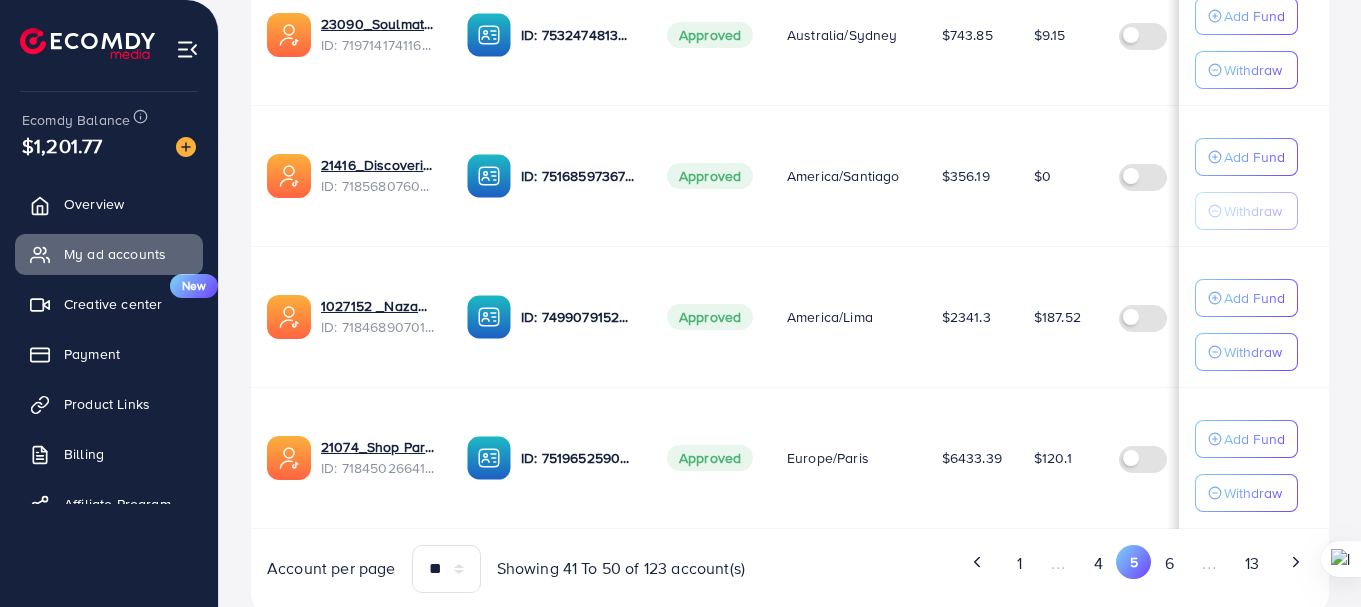 scroll, scrollTop: 1138, scrollLeft: 0, axis: vertical 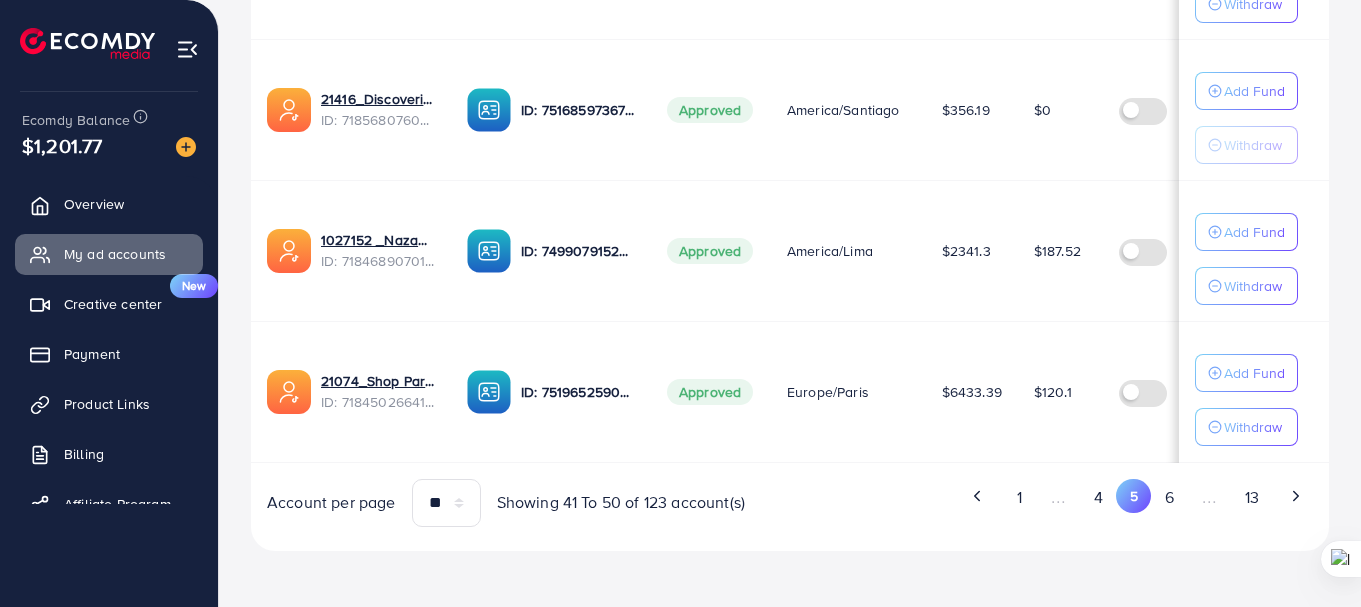 click on "1" at bounding box center [1018, 497] 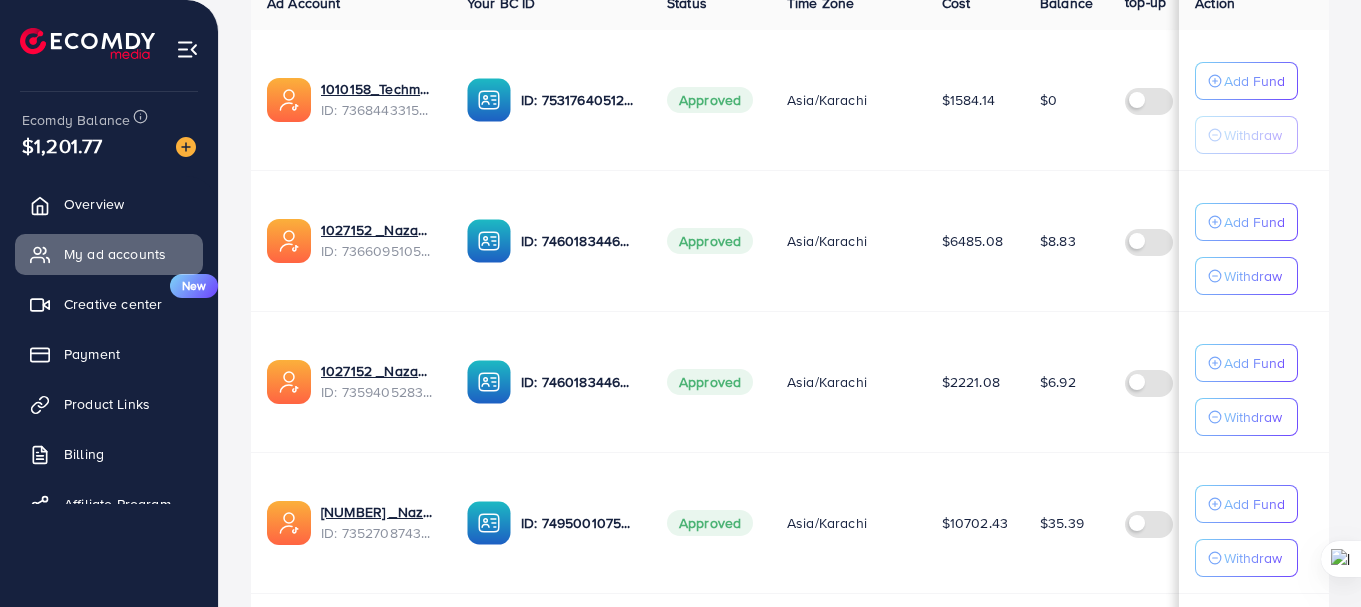 scroll, scrollTop: 338, scrollLeft: 0, axis: vertical 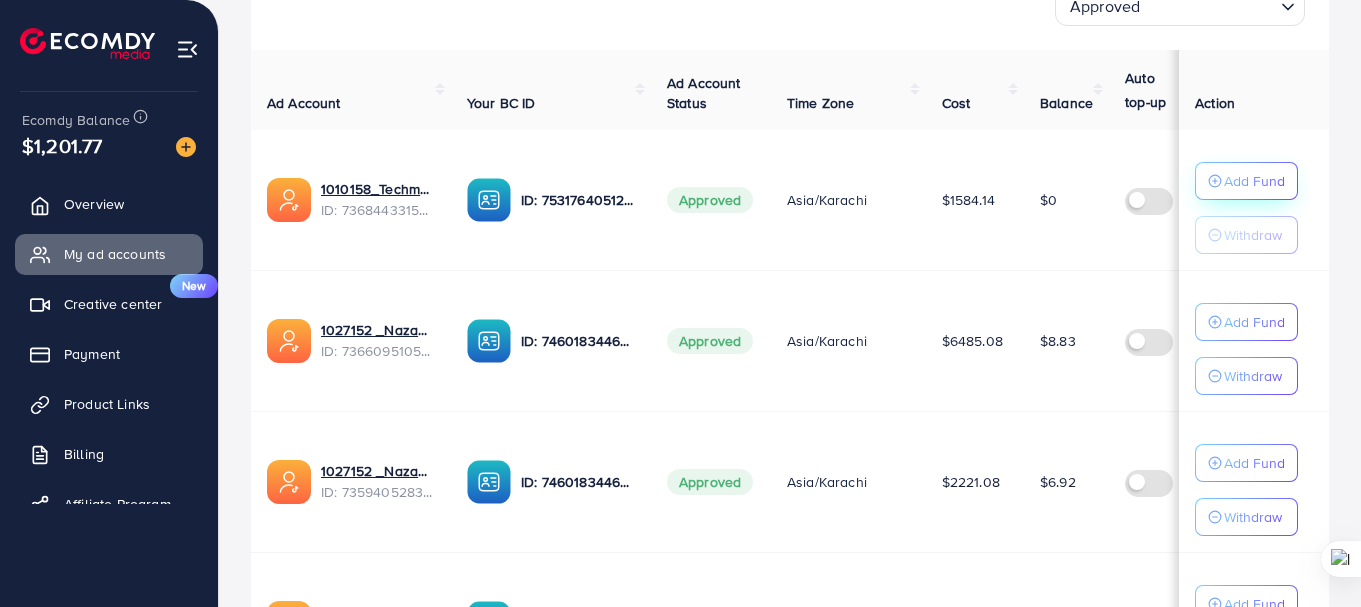 click on "Add Fund" at bounding box center (1254, 181) 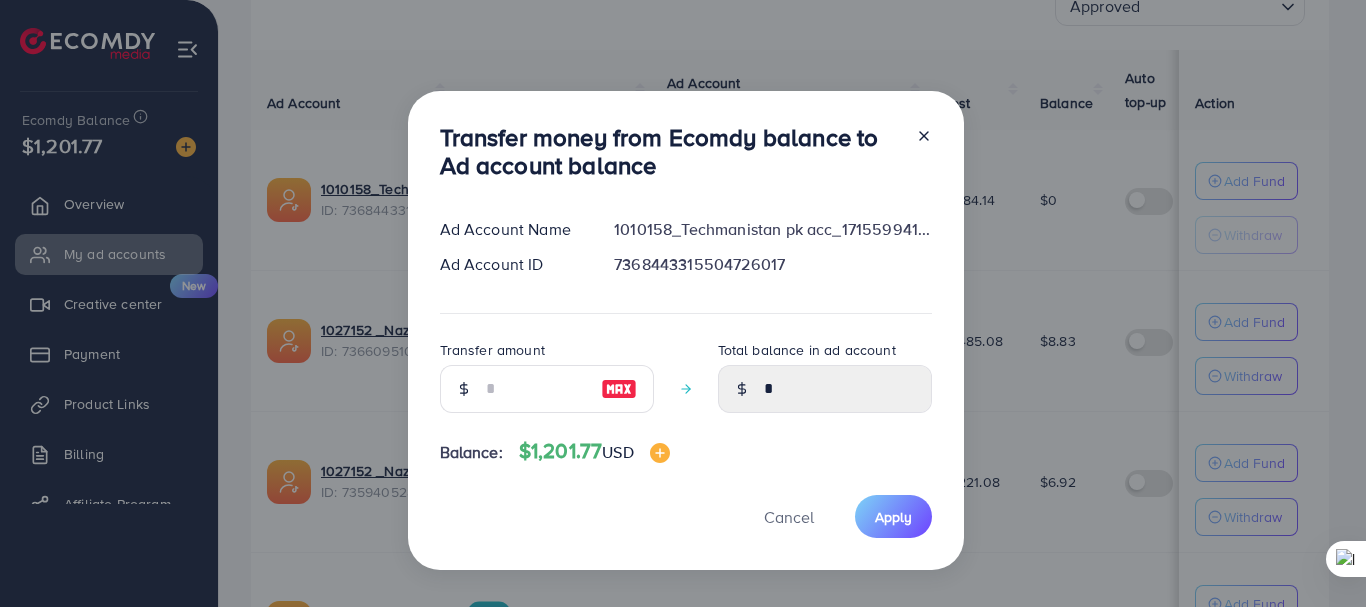 click 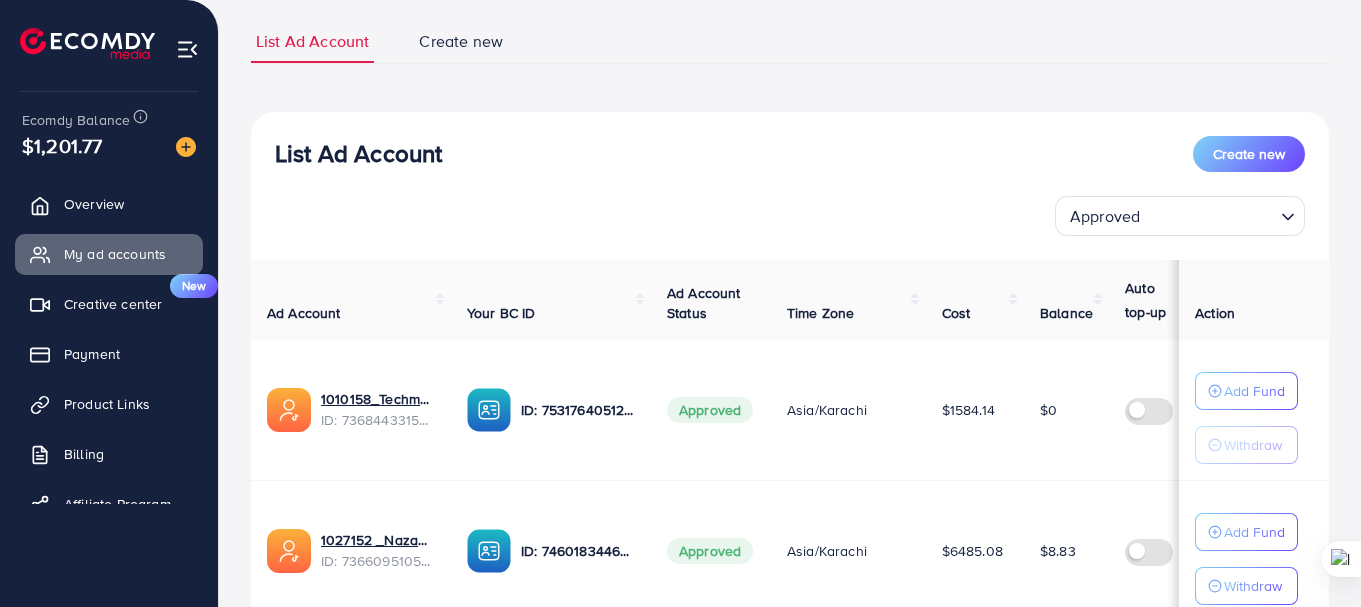 scroll, scrollTop: 38, scrollLeft: 0, axis: vertical 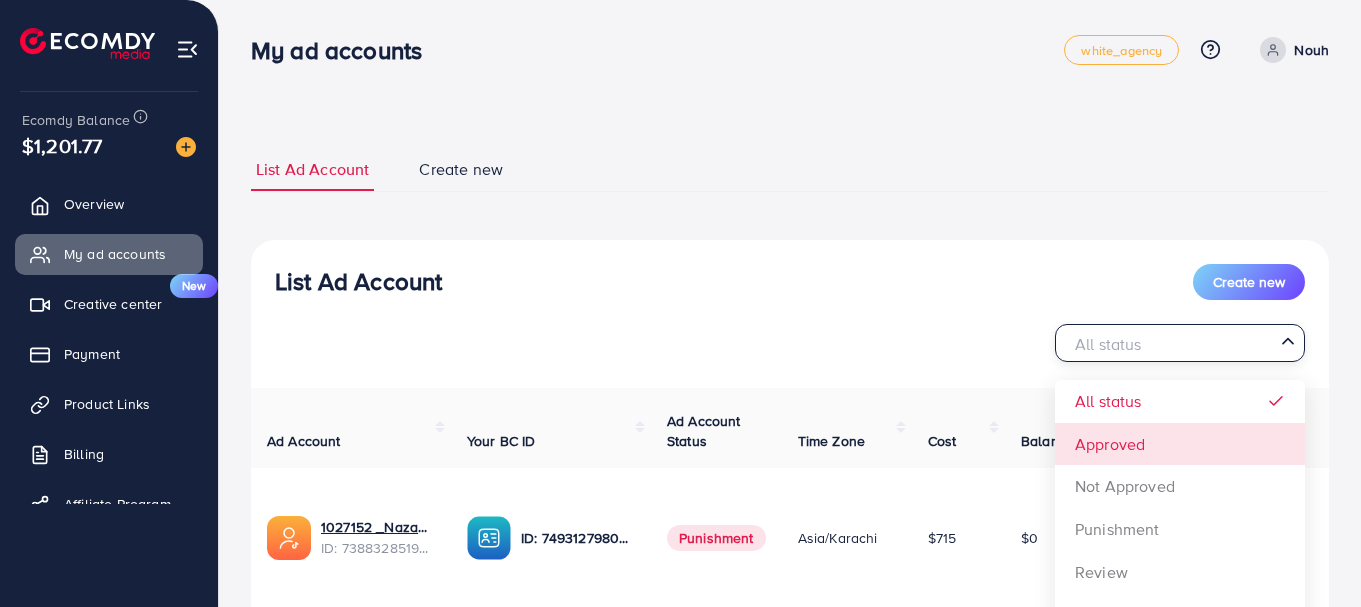 click on "List Ad Account   Create new
All status
Loading...
All status
Approved
Not Approved
Punishment
Review
Not yet effective
Closed
Ad Account Your BC ID Ad Account Status Time Zone Cost Balance Auto top-up Threshold information Action            1027152 _Nazaagency_019  ID: [ID] ID: [ID]  Punishment   [TIMEZONE]   $715   $0   $ ---   $ ---   Add Fund   Withdraw       1027152 _Nazaagency_023  ID: [ID] ID: [ID]  Punishment   [TIMEZONE]   $2226.01   $18.99   $ ---   $ ---   Add Fund   Withdraw       1027152 _Nazaagency_007  ID: [ID] ID: [ID]  Punishment   [TIMEZONE]   $1.31   $8.69   $ ---   $ ---   Add Fund   Withdraw       1027152 _Nazaagency_04  ID: [ID] ID: [ID]  Punishment   [TIMEZONE]" at bounding box center (790, 1103) 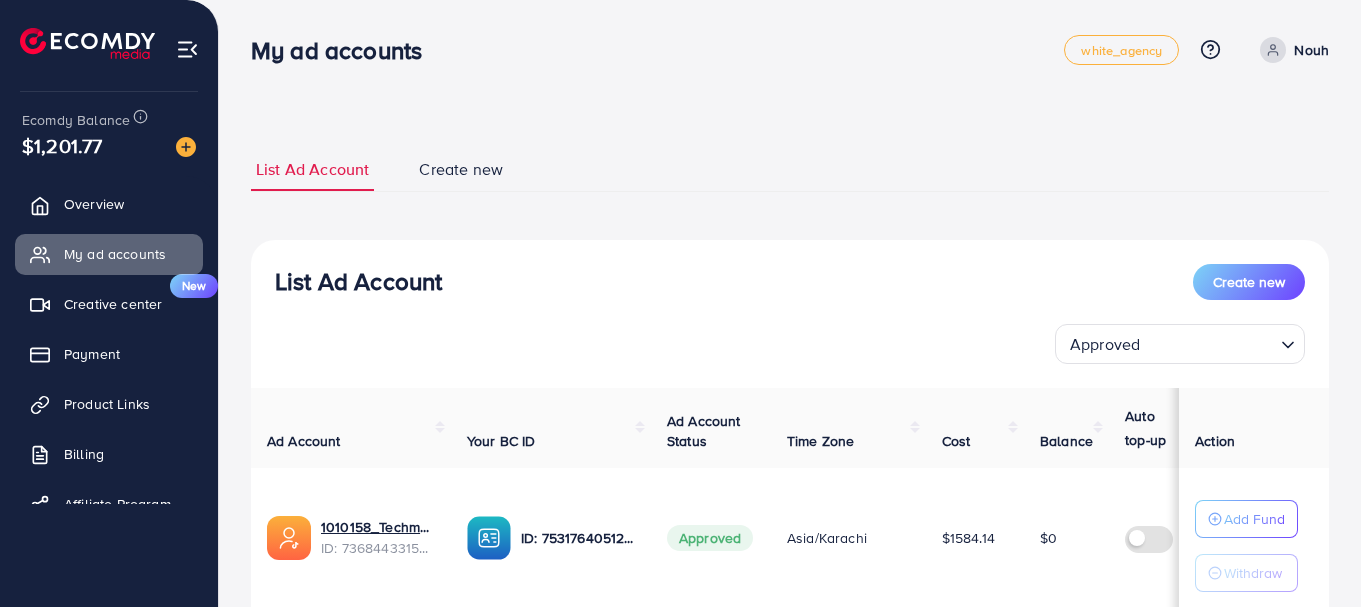 scroll, scrollTop: 200, scrollLeft: 0, axis: vertical 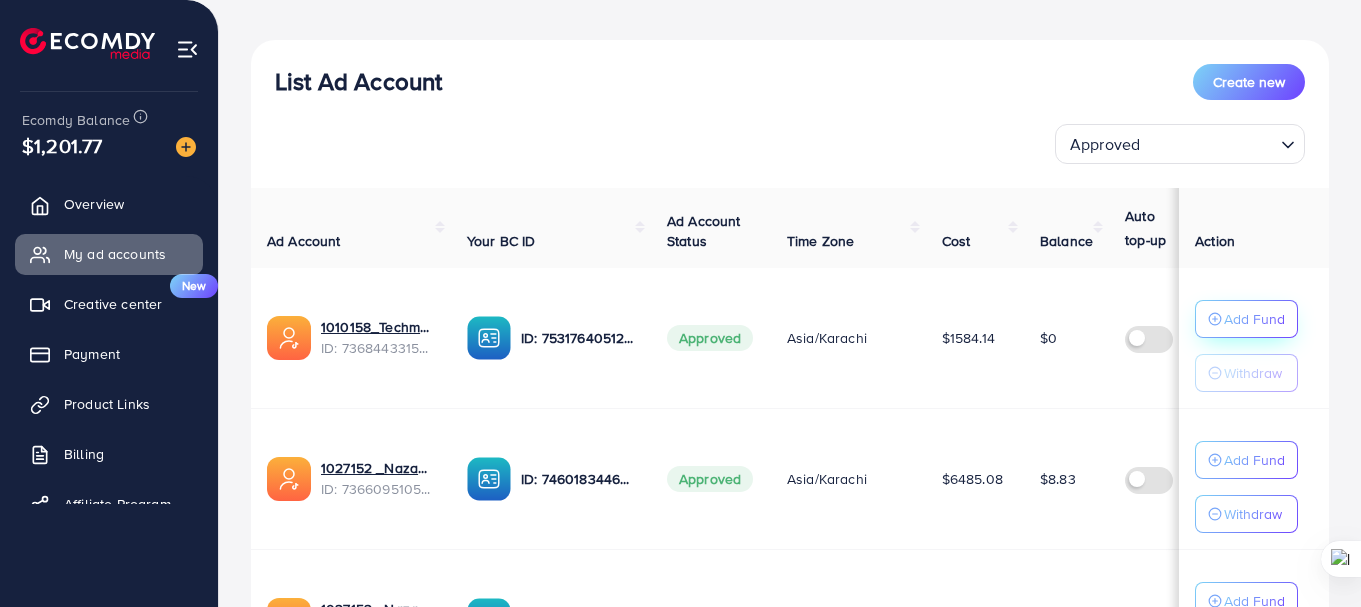 click on "Add Fund" at bounding box center (1254, 319) 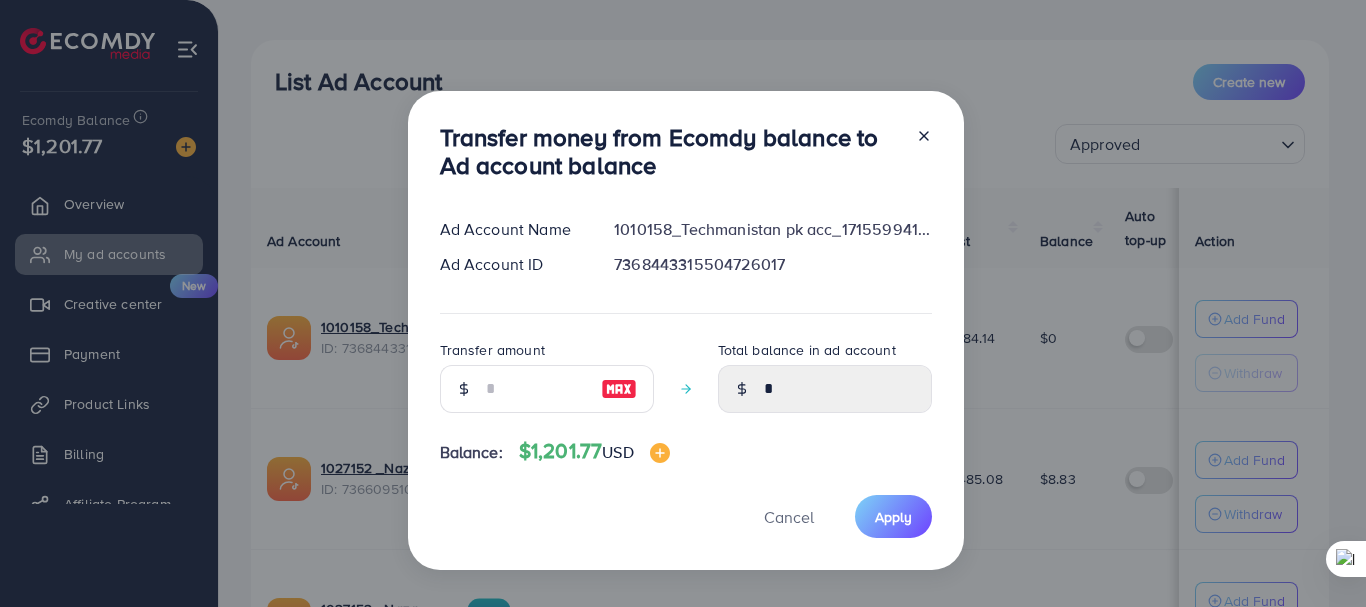 click on "7368443315504726017" at bounding box center (772, 264) 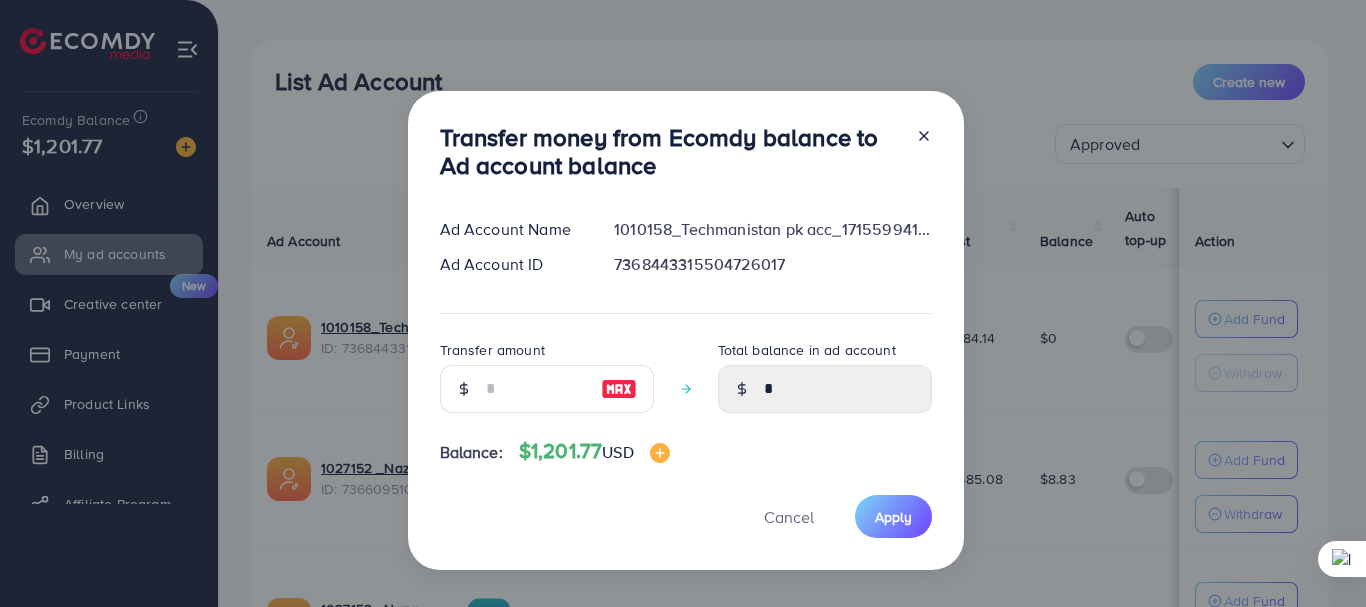 drag, startPoint x: 720, startPoint y: 272, endPoint x: 731, endPoint y: 275, distance: 11.401754 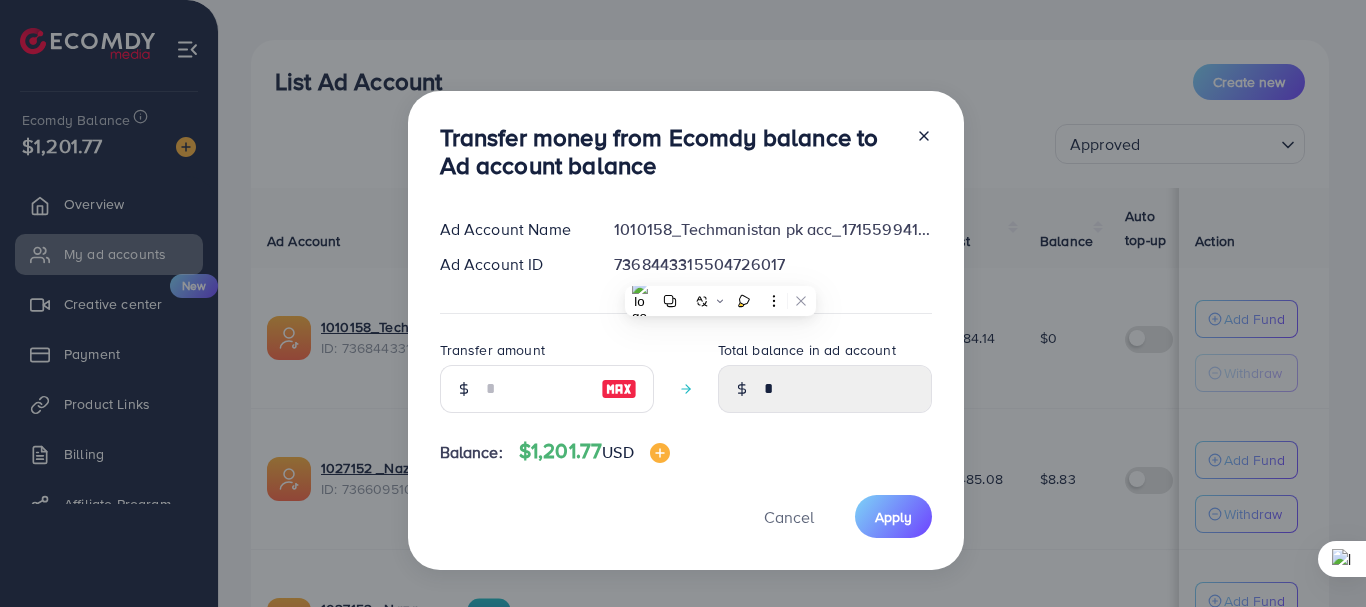 copy on "7368443315504726017" 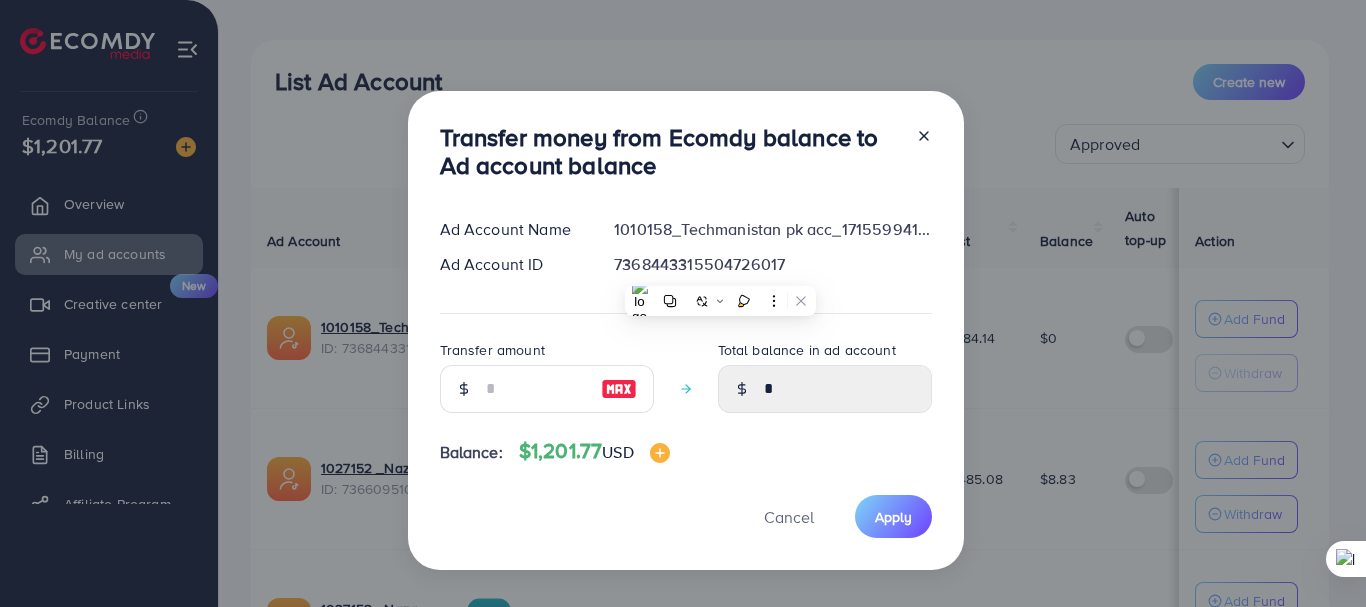 click at bounding box center (916, 156) 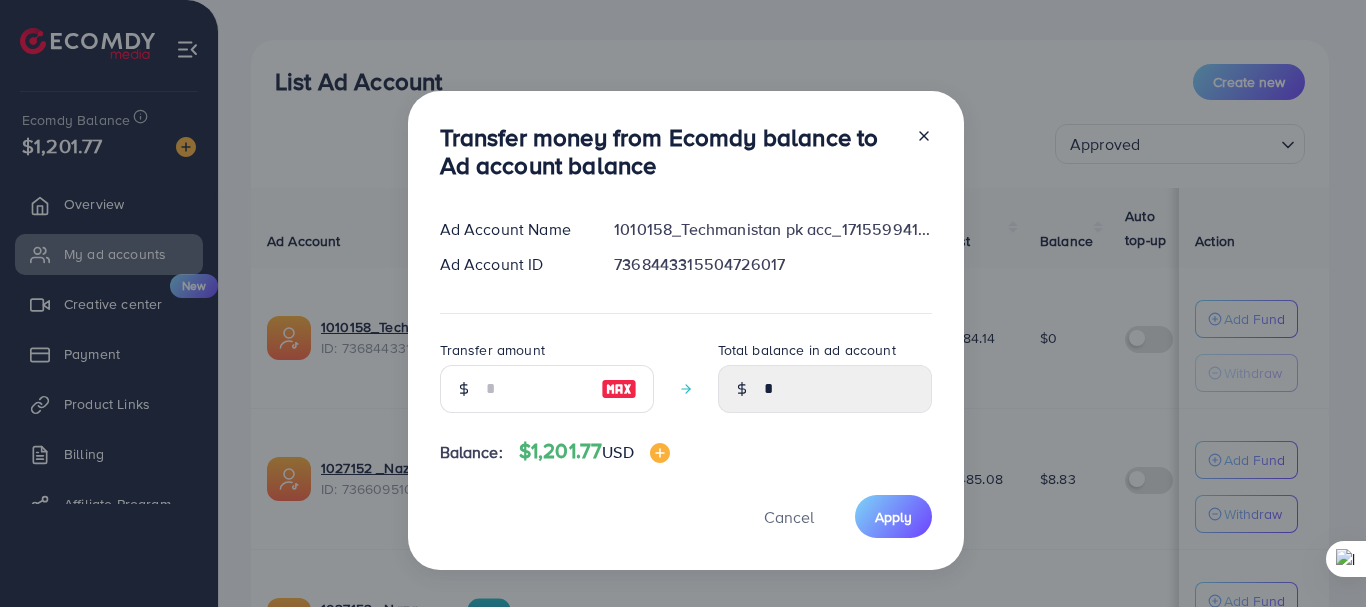 click 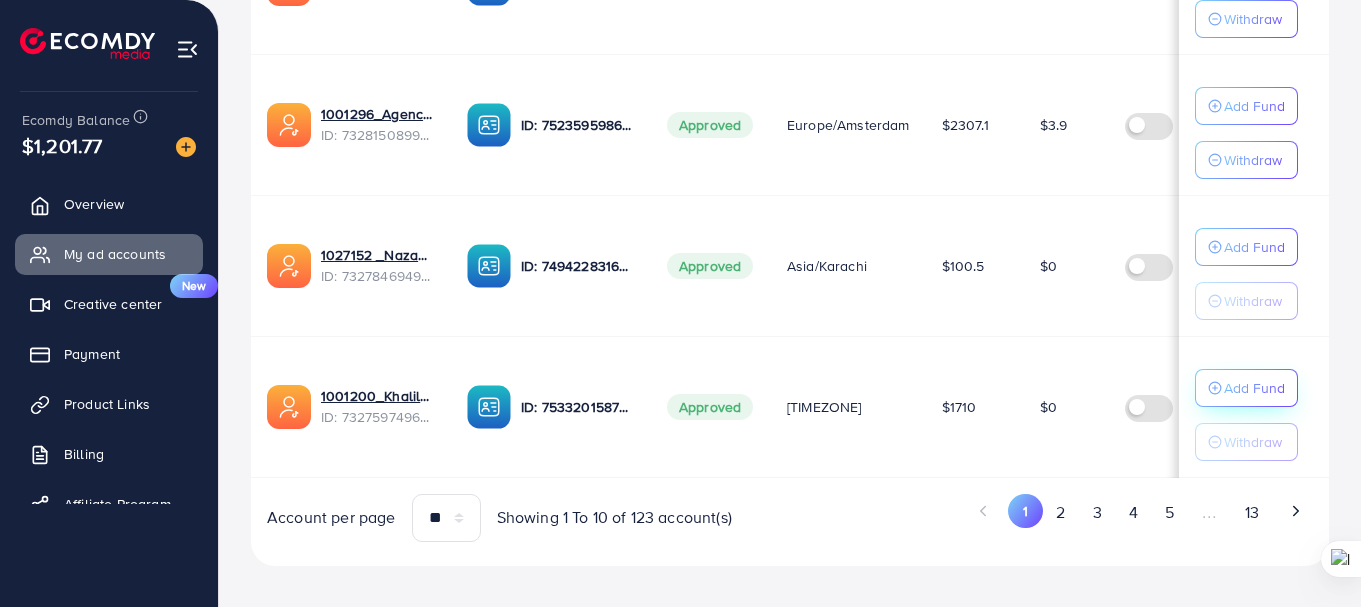 scroll, scrollTop: 1420, scrollLeft: 0, axis: vertical 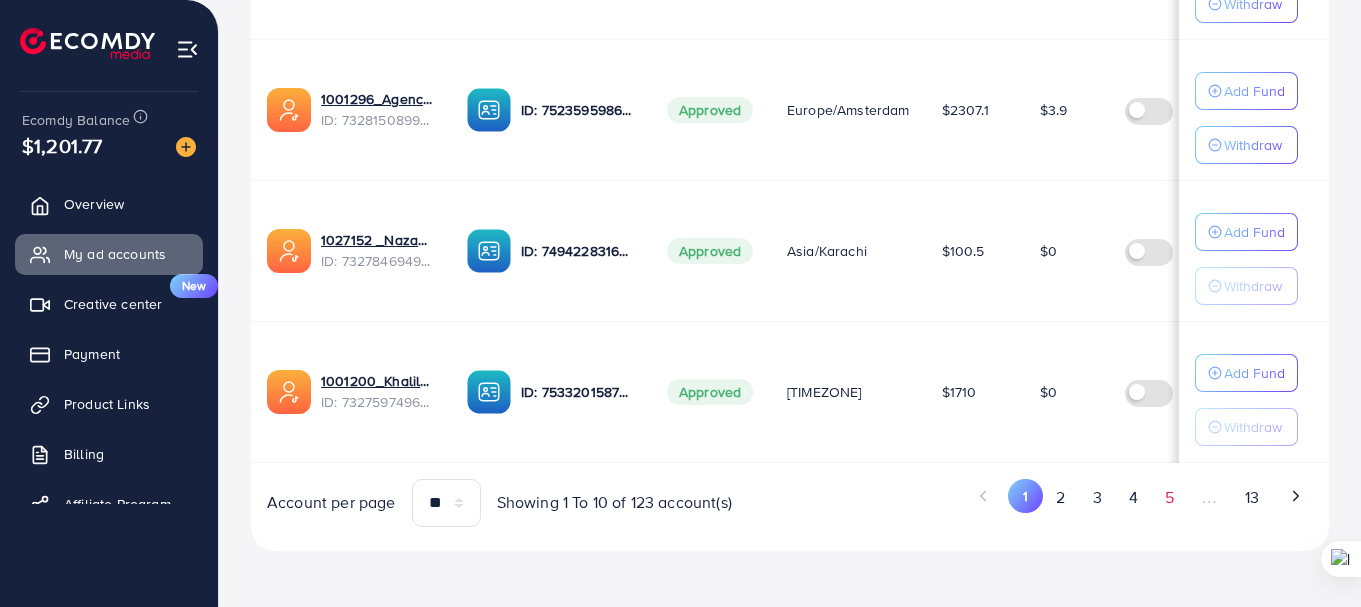 click on "5" at bounding box center (1169, 497) 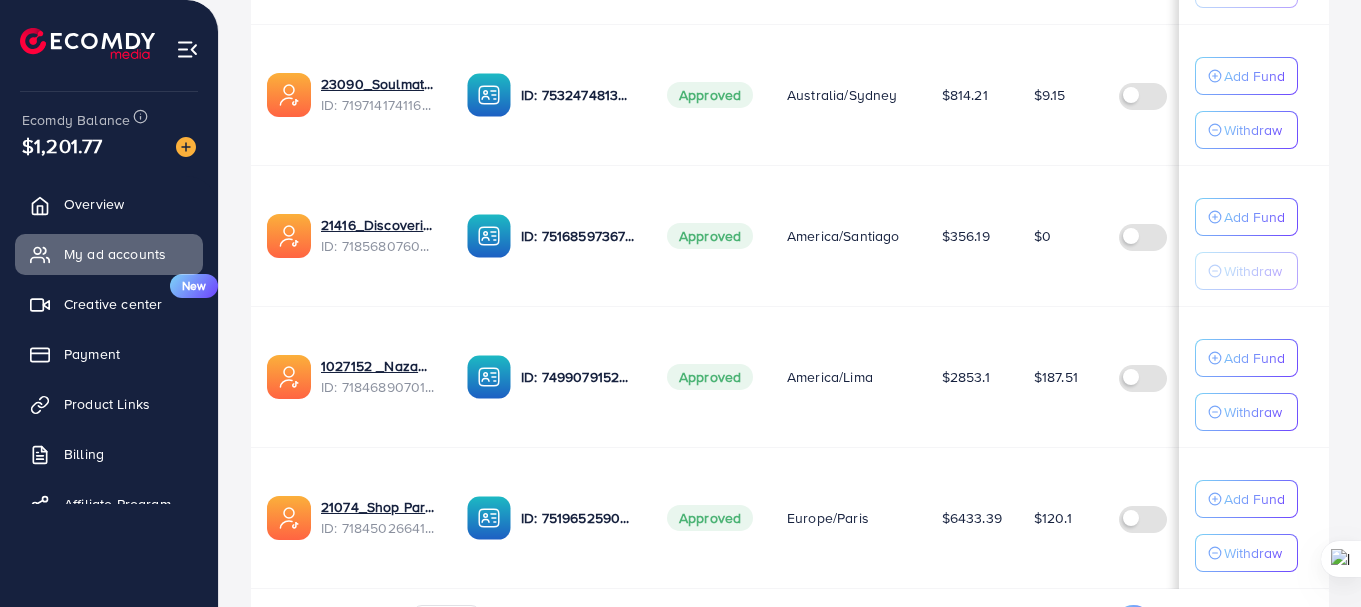 scroll, scrollTop: 938, scrollLeft: 0, axis: vertical 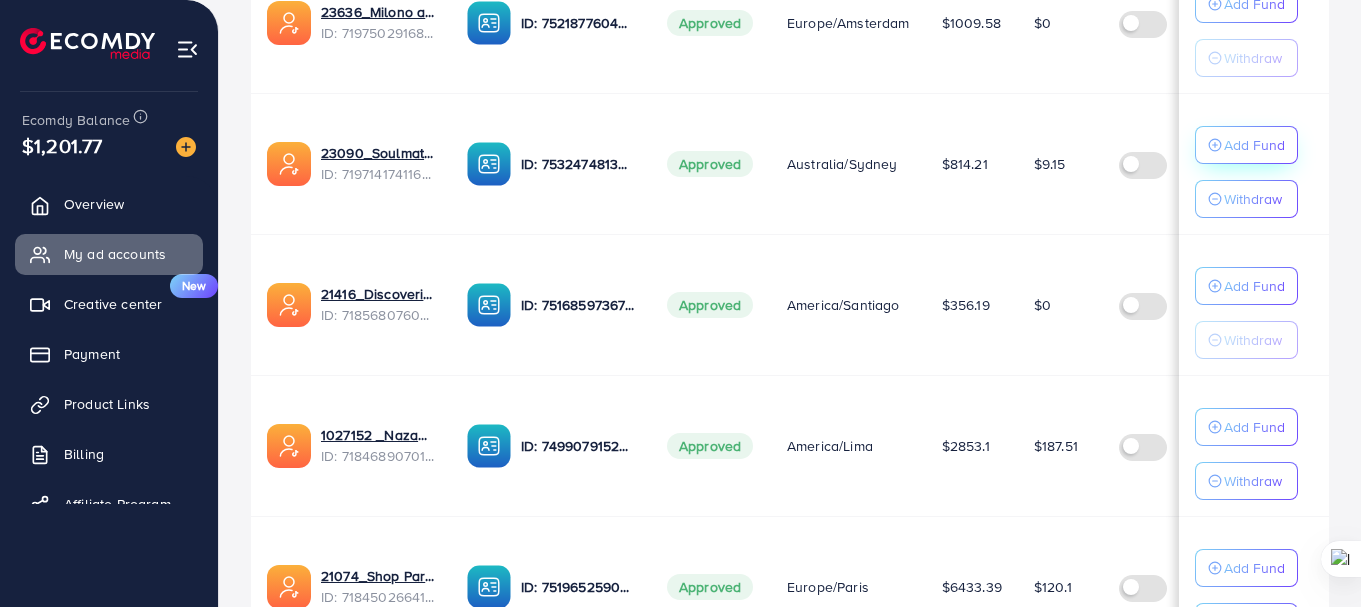 click on "Add Fund" at bounding box center [1254, -419] 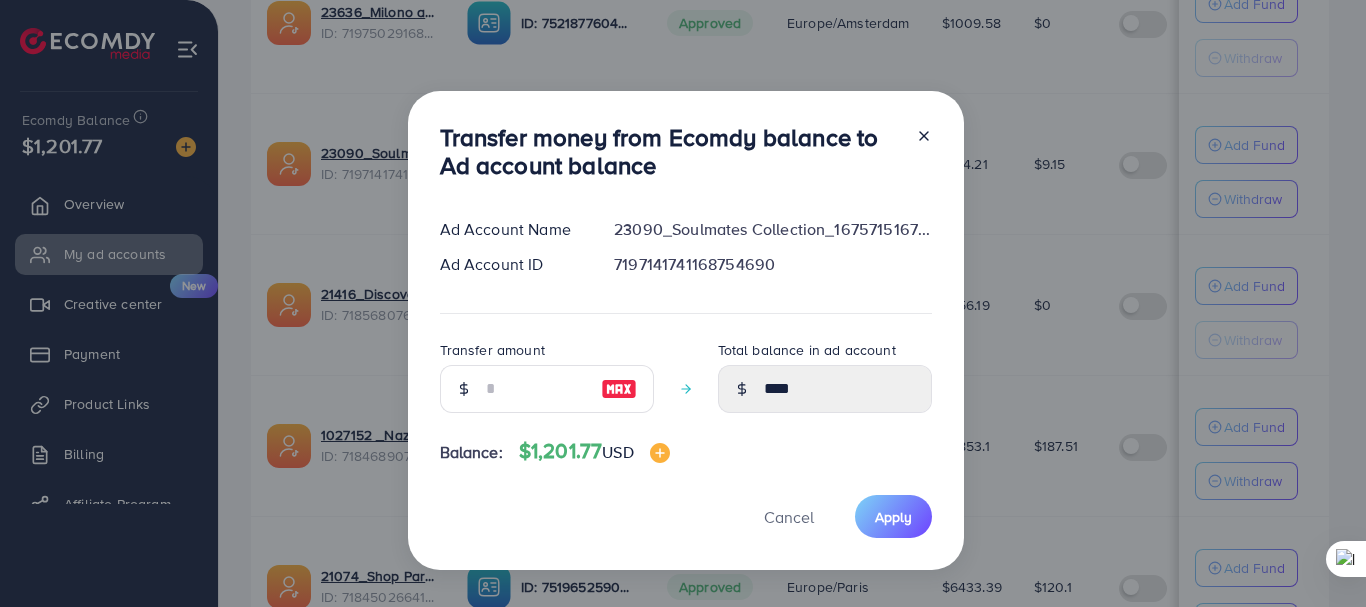 click on "7197141741168754690" at bounding box center [772, 264] 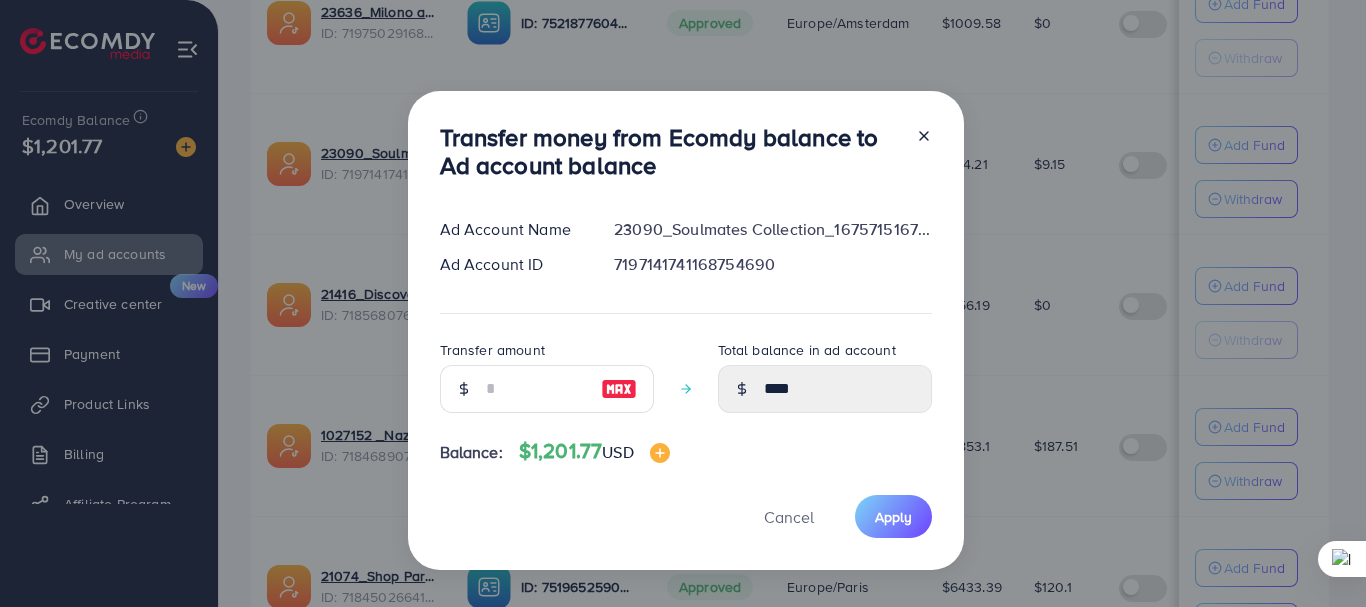 copy on "7197141741168754690" 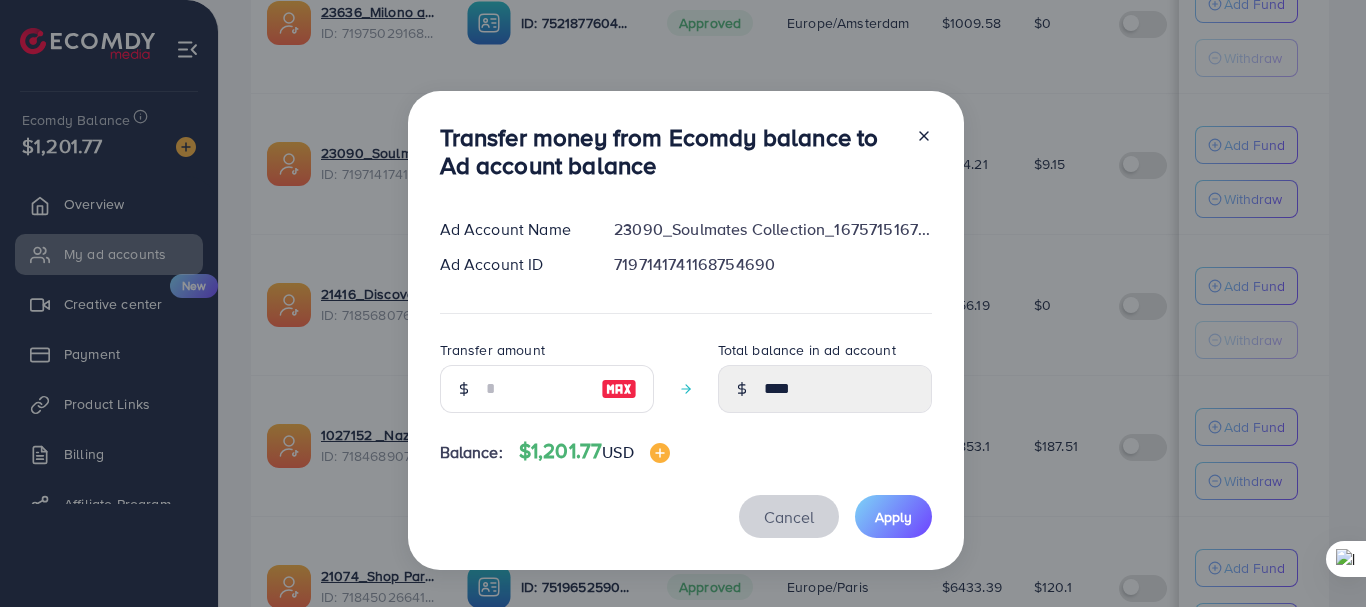 click on "Cancel" at bounding box center (789, 517) 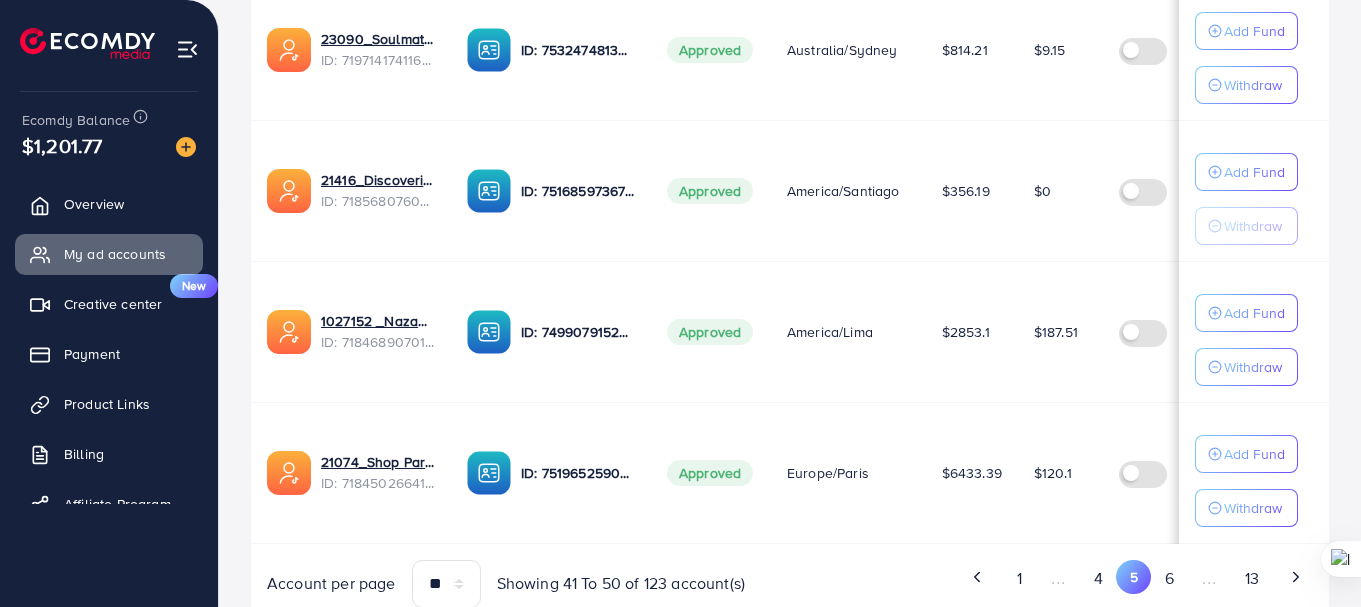 scroll, scrollTop: 1138, scrollLeft: 0, axis: vertical 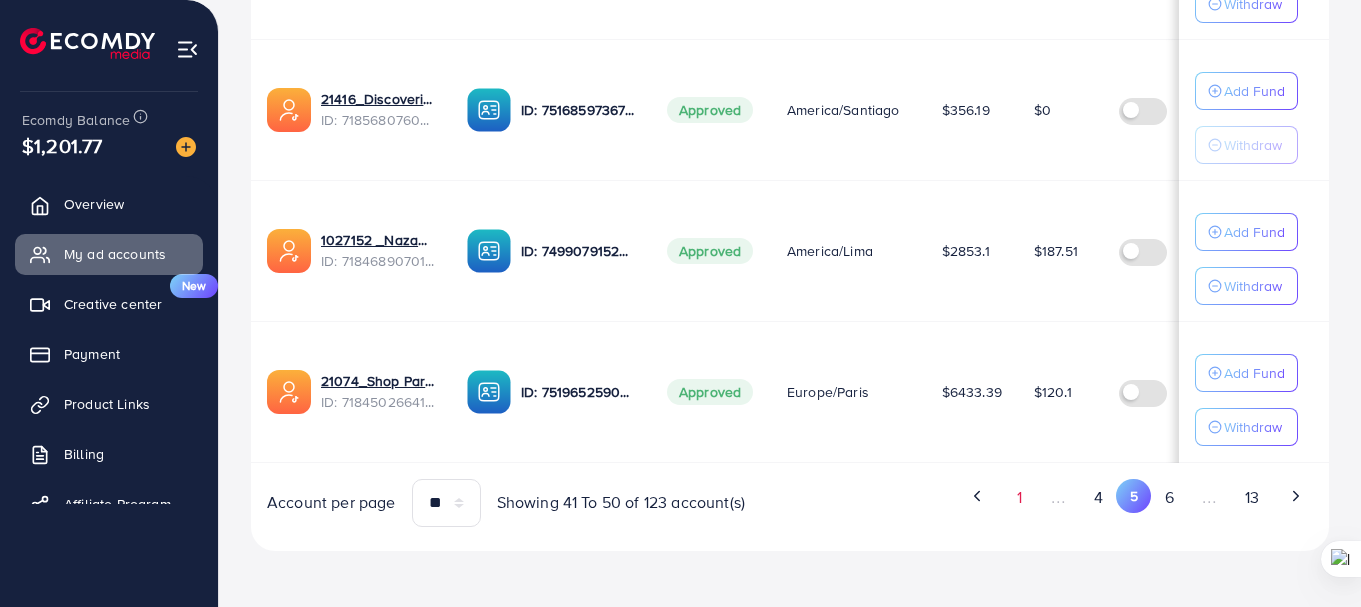 click on "1" at bounding box center [1018, 497] 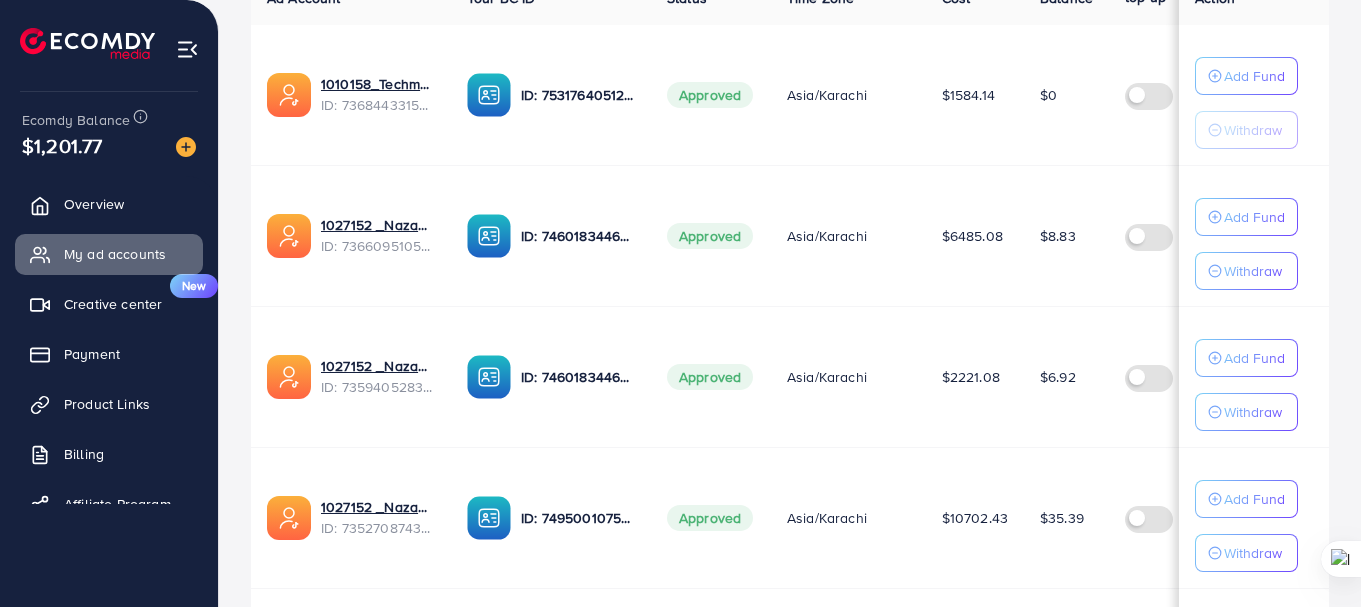 scroll, scrollTop: 138, scrollLeft: 0, axis: vertical 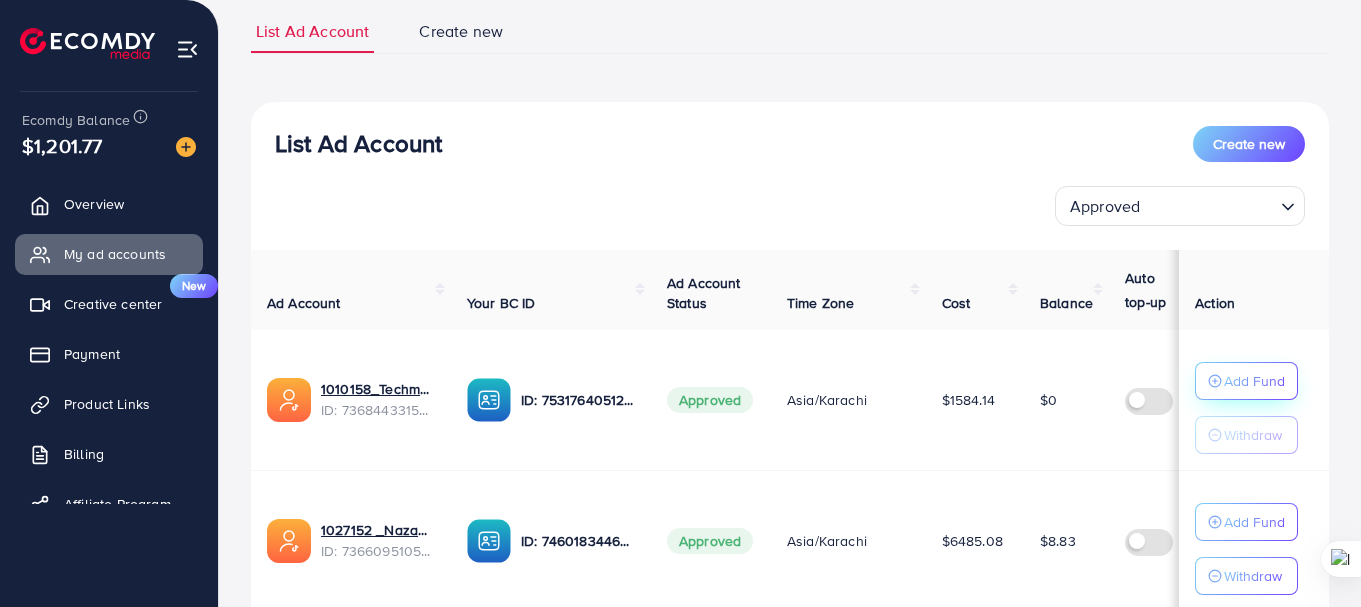 click on "Add Fund" at bounding box center [1254, 381] 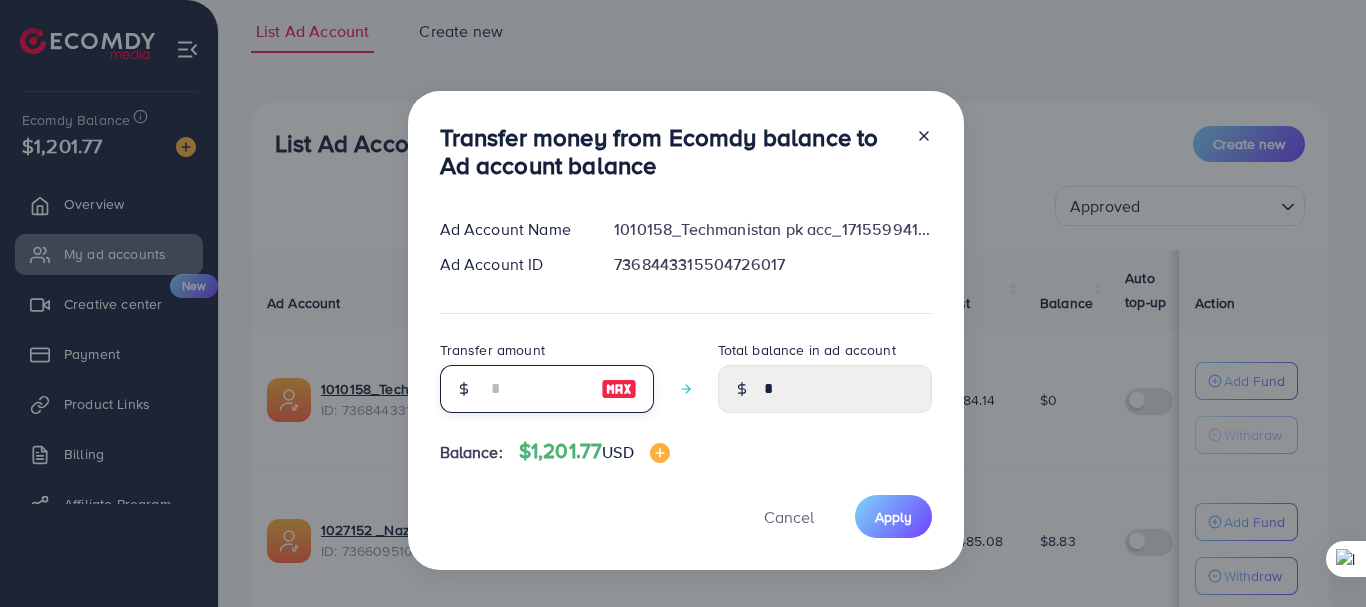 click at bounding box center [536, 389] 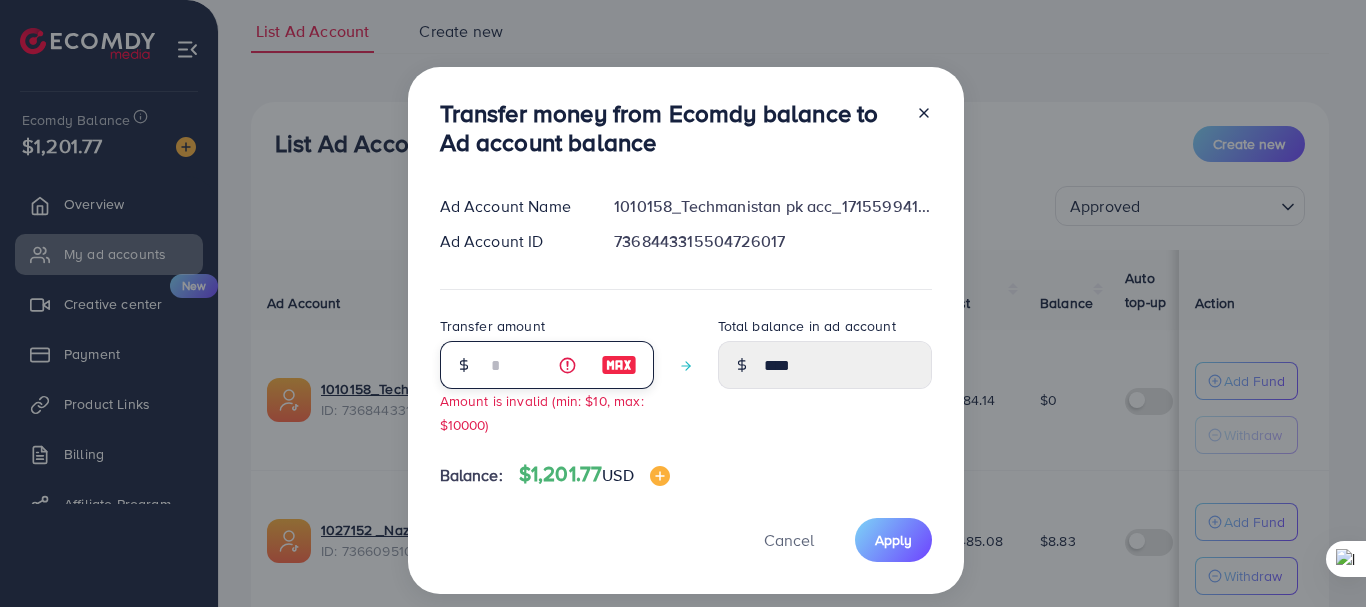 type on "**" 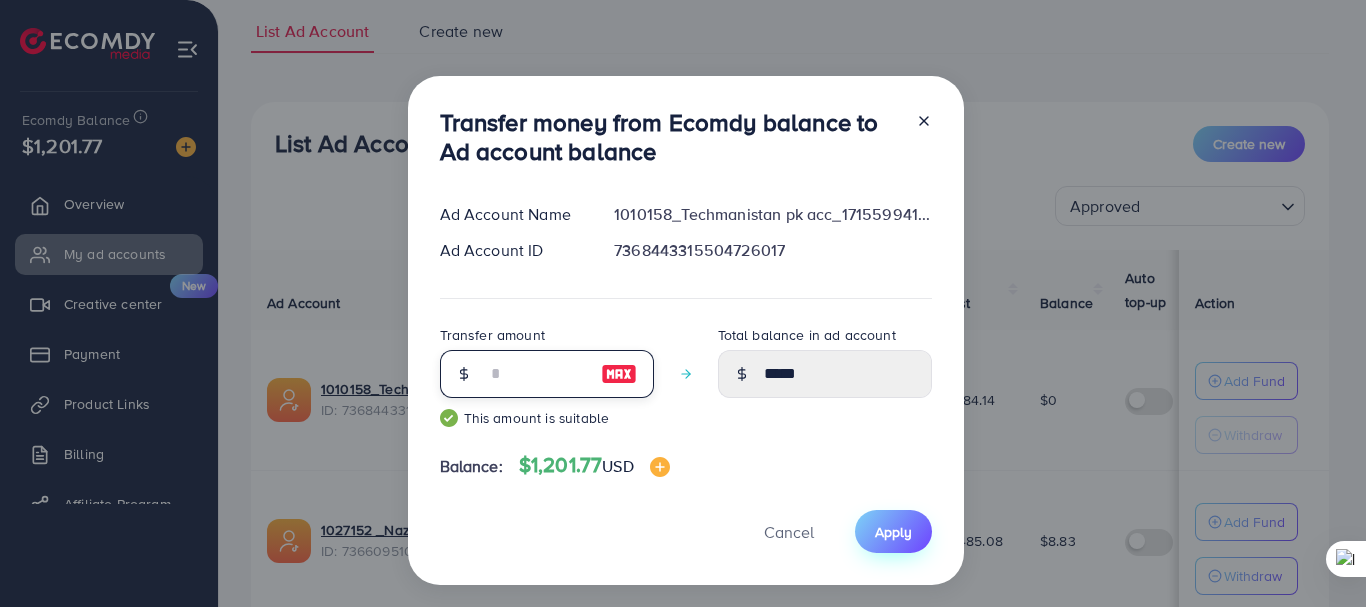 type on "**" 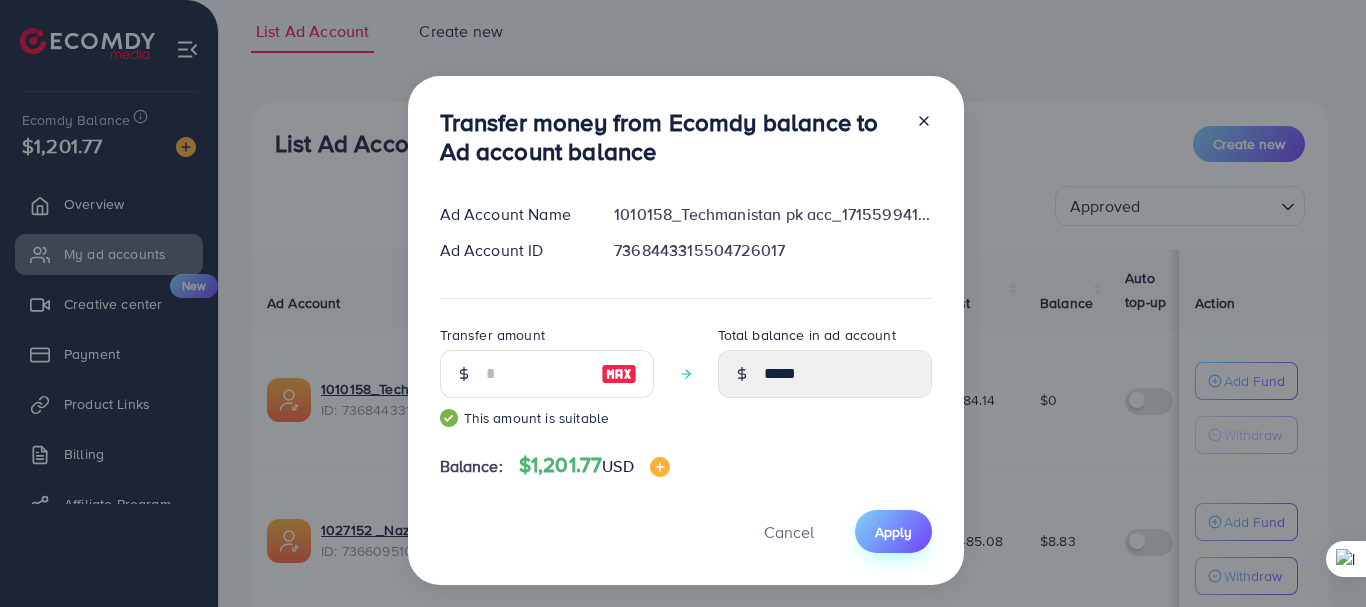 click on "Apply" at bounding box center [893, 532] 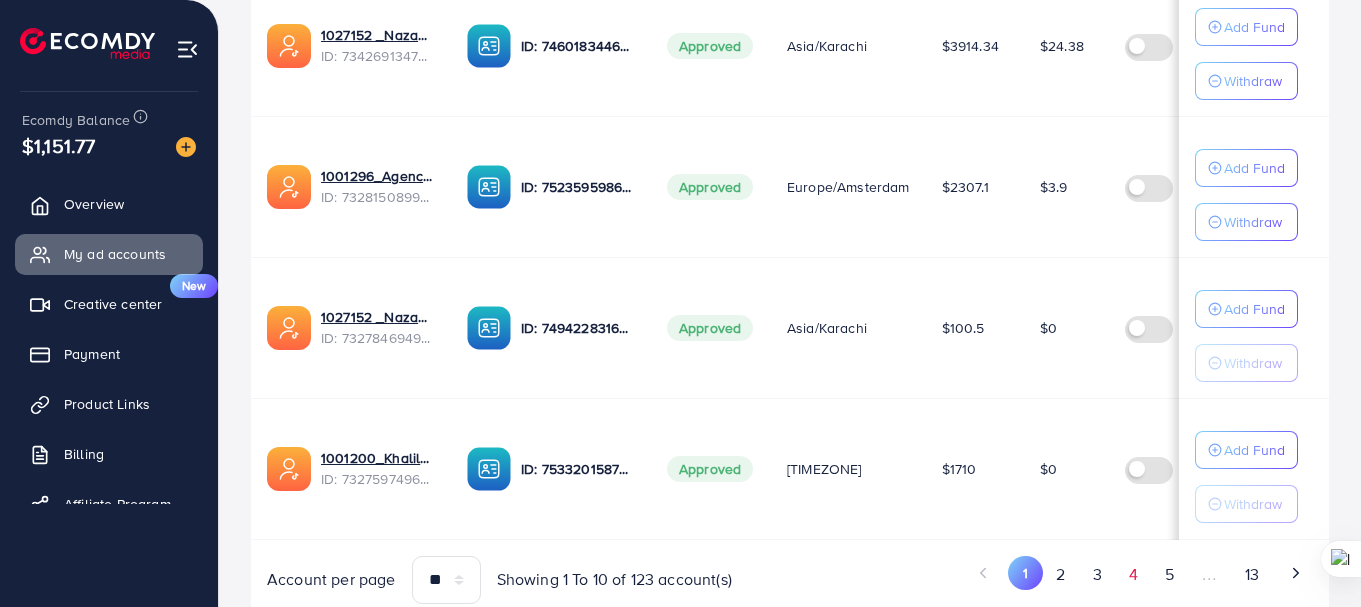 scroll, scrollTop: 1420, scrollLeft: 0, axis: vertical 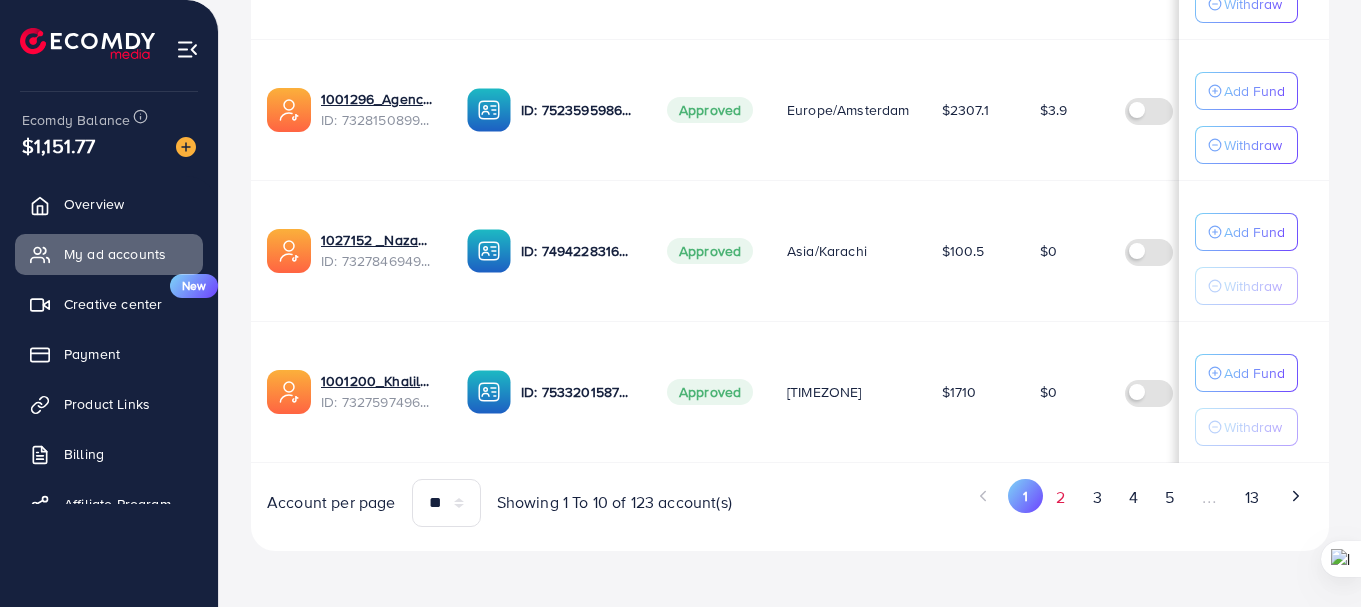 click on "2" at bounding box center (1061, 497) 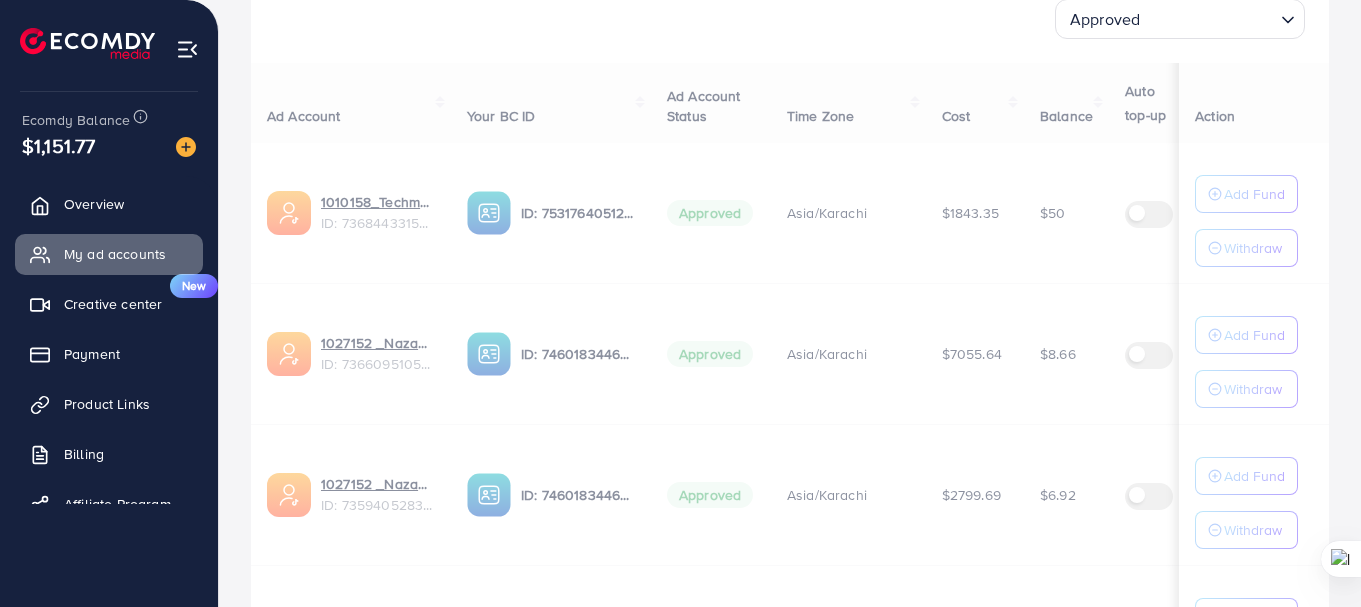 scroll, scrollTop: 320, scrollLeft: 0, axis: vertical 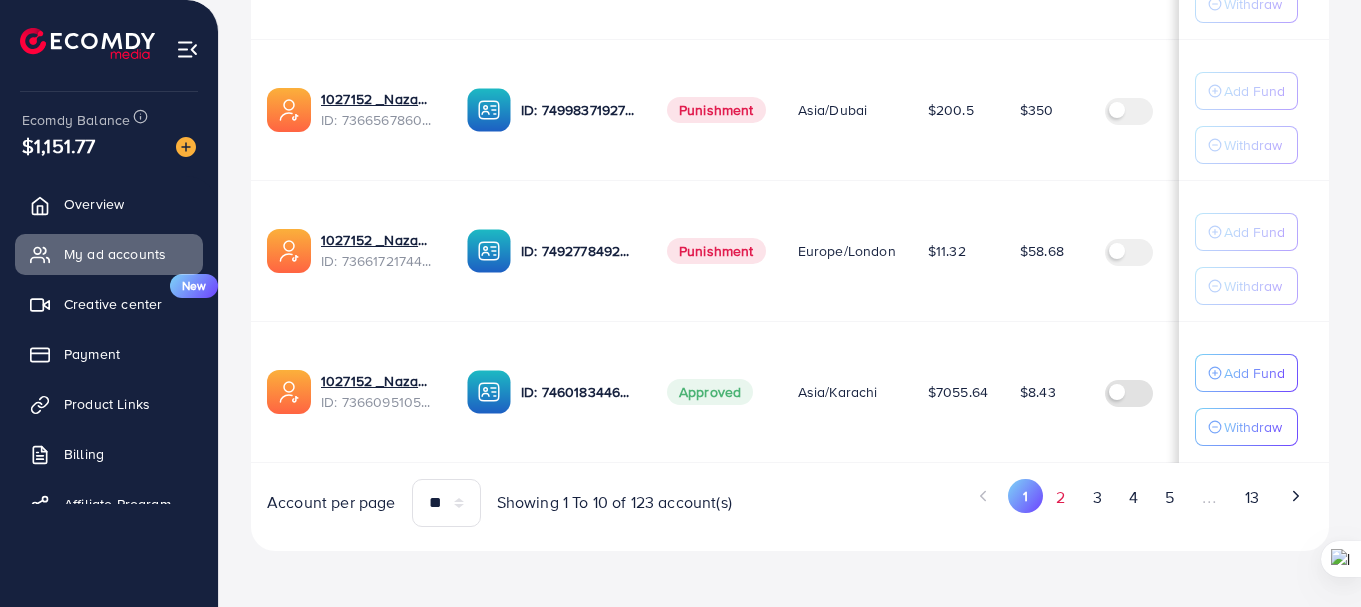 click on "2" at bounding box center [1061, 497] 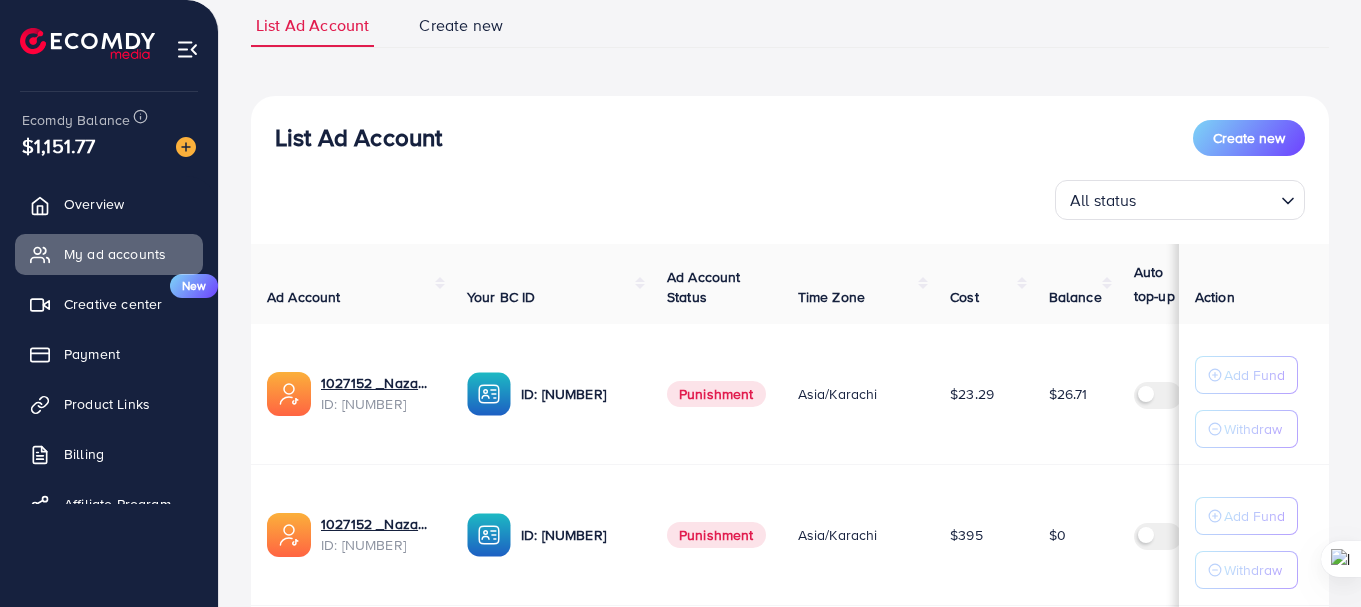 scroll, scrollTop: 0, scrollLeft: 0, axis: both 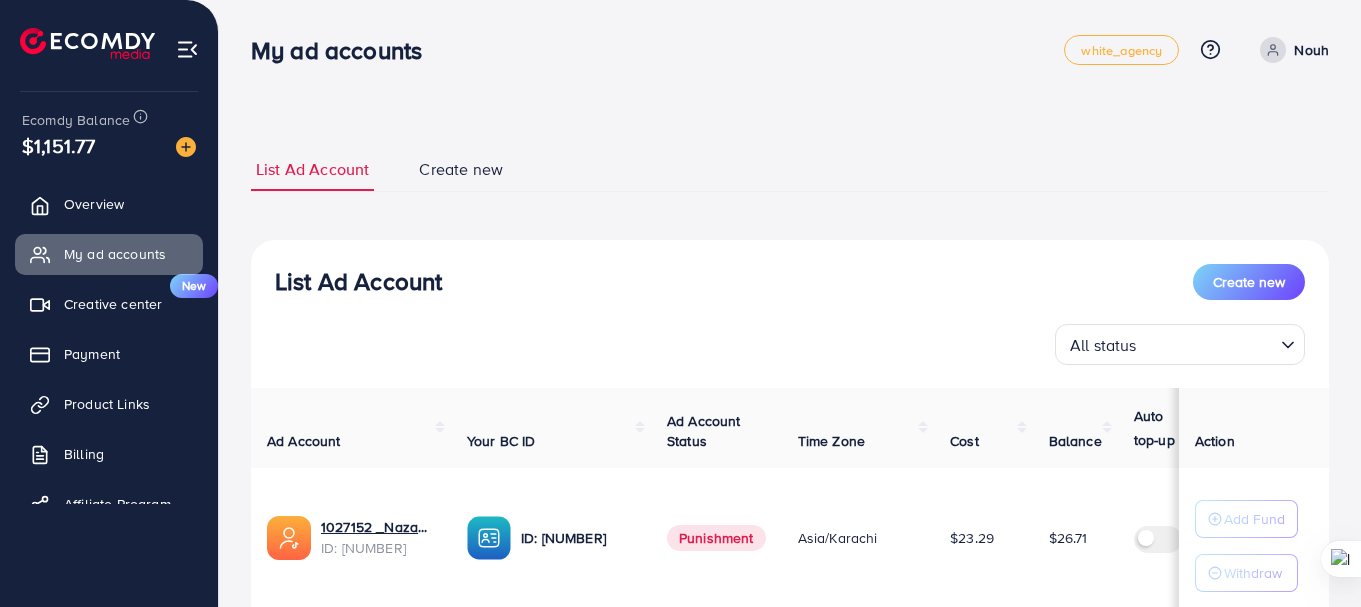 click at bounding box center [1208, 344] 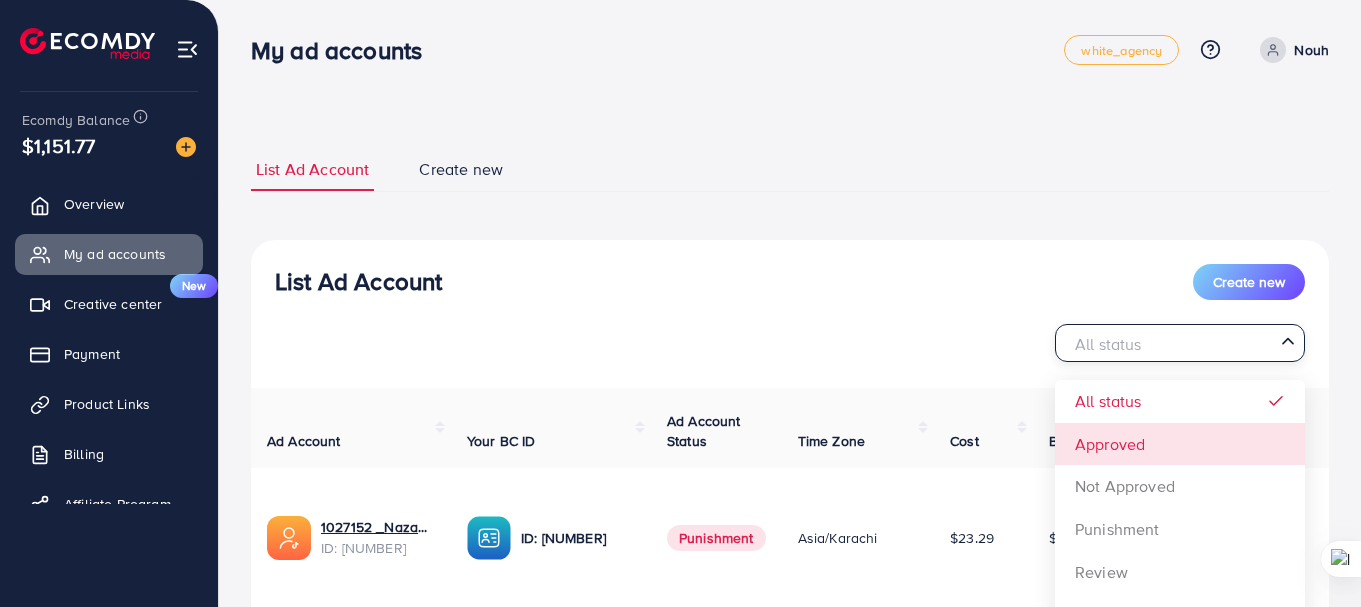 click on "List Ad Account   Create new
All status
Loading...
All status
Approved
Not Approved
Punishment
Review
Not yet effective
Closed
Ad Account Your BC ID Ad Account Status Time Zone Cost Balance Auto top-up Threshold information Action            1027152 _Nazaagency_oldaccount_007  ID: [NUMBER] ID: [NUMBER]  Punishment   [TIMEZONE]   $23.29   $26.71   $ ---   $ ---   Add Fund   Withdraw       1027152 _Nazaagency_022  ID: [NUMBER] ID: [NUMBER]  Punishment   [TIMEZONE]   $395   $0   $ ---   $ ---   Add Fund   Withdraw       1009030_Chase Up_1714622791793  ID: [NUMBER] ID: [NUMBER]  Punishment   [TIMEZONE]   $1198.91   $341.09   $ 352   $ 352   Add Fund   Withdraw       1027152 _Nazaagency_030  ID: [NUMBER] ID: [NUMBER]  $ ---" at bounding box center (790, 1103) 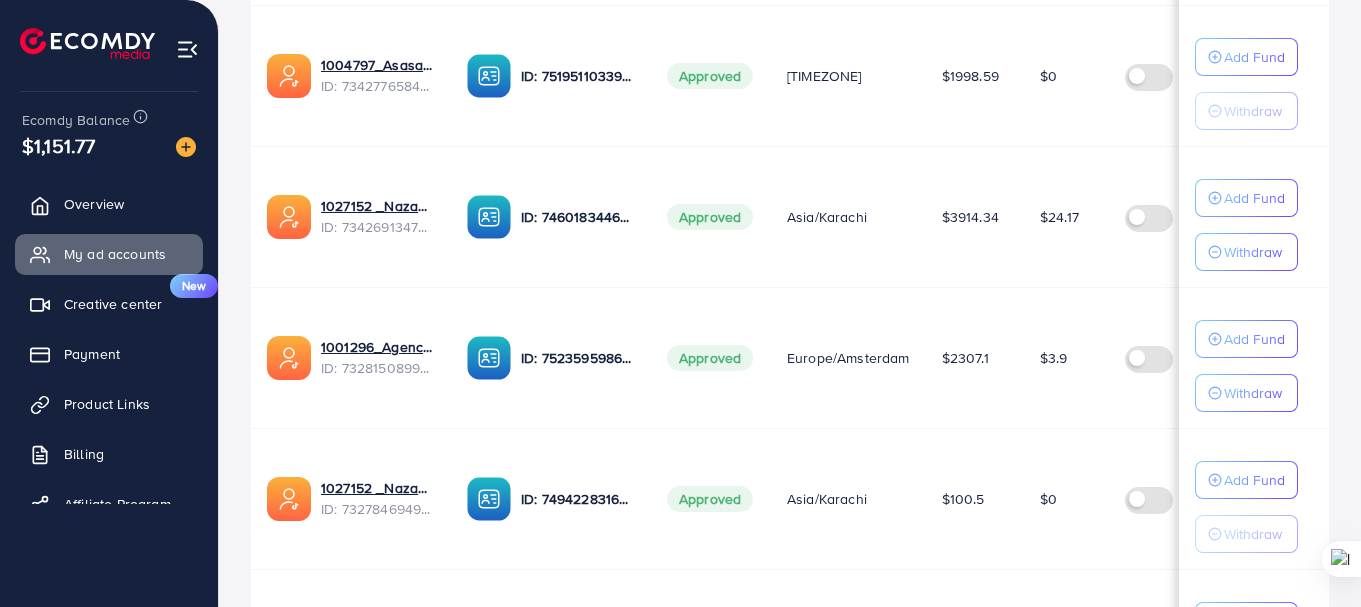 scroll, scrollTop: 1420, scrollLeft: 0, axis: vertical 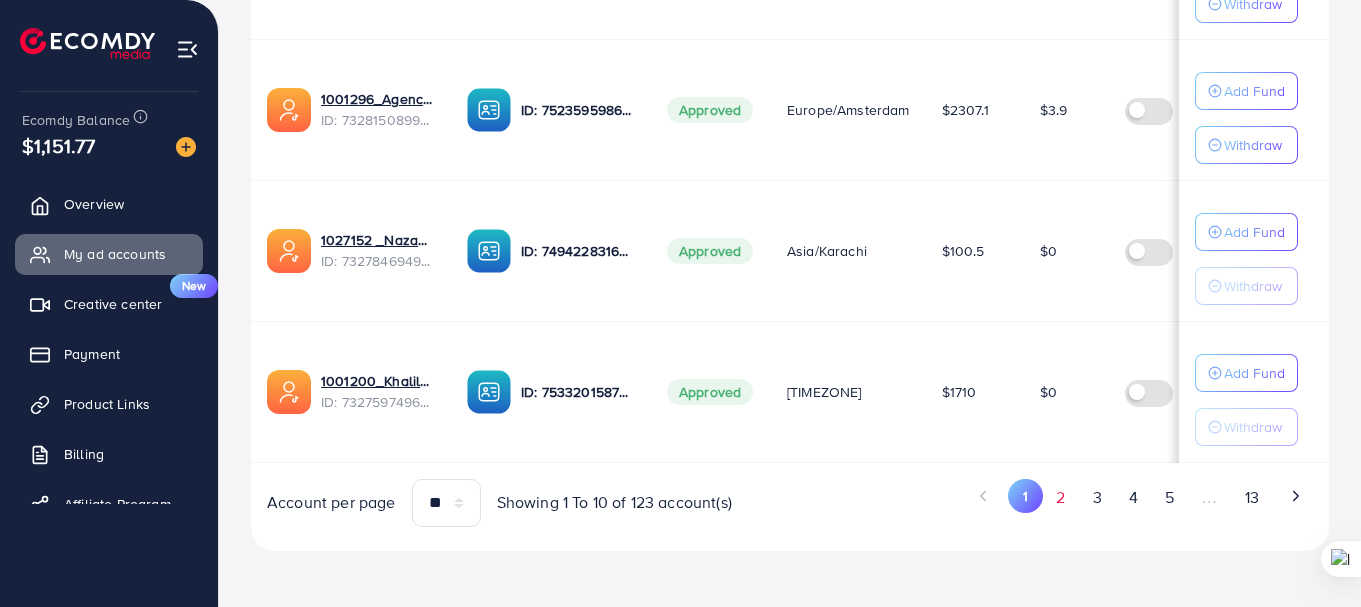 click on "2" at bounding box center [1061, 497] 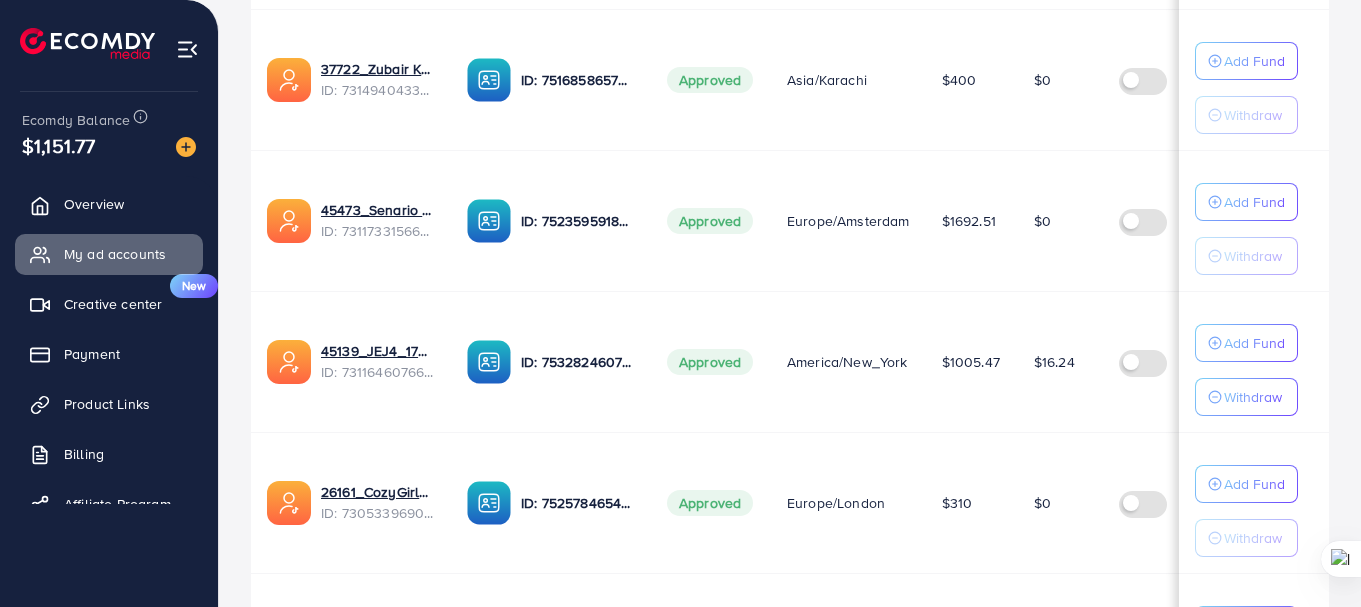 scroll, scrollTop: 1020, scrollLeft: 0, axis: vertical 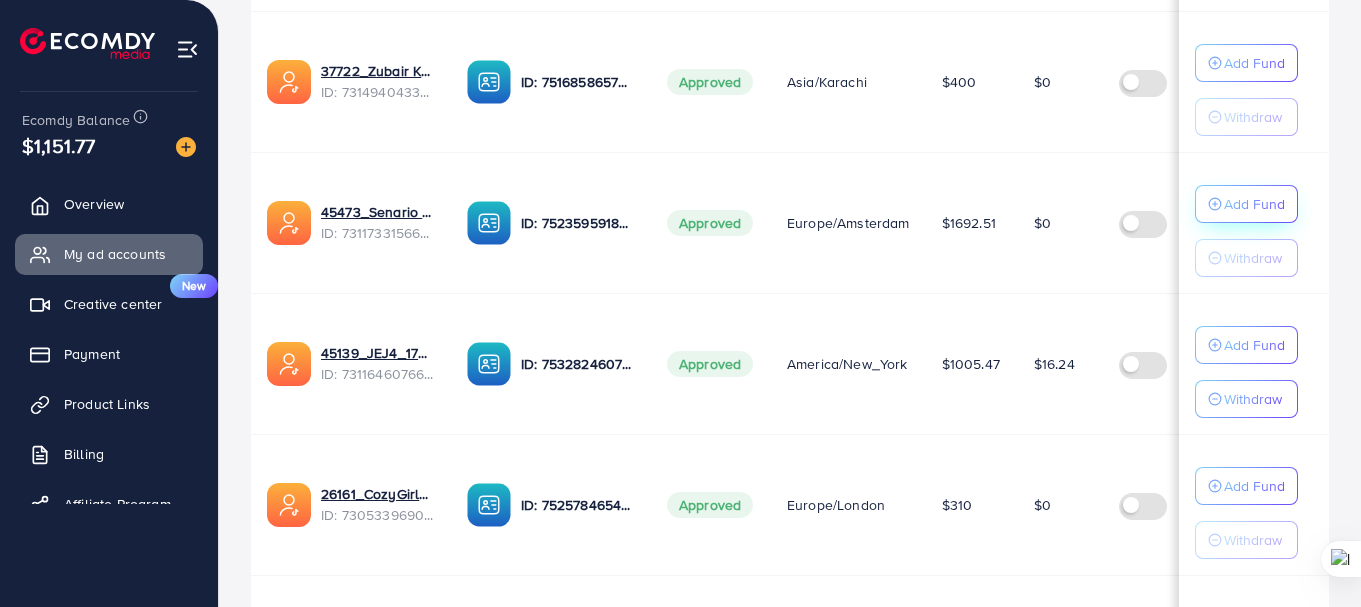 click on "Add Fund" at bounding box center (1254, -501) 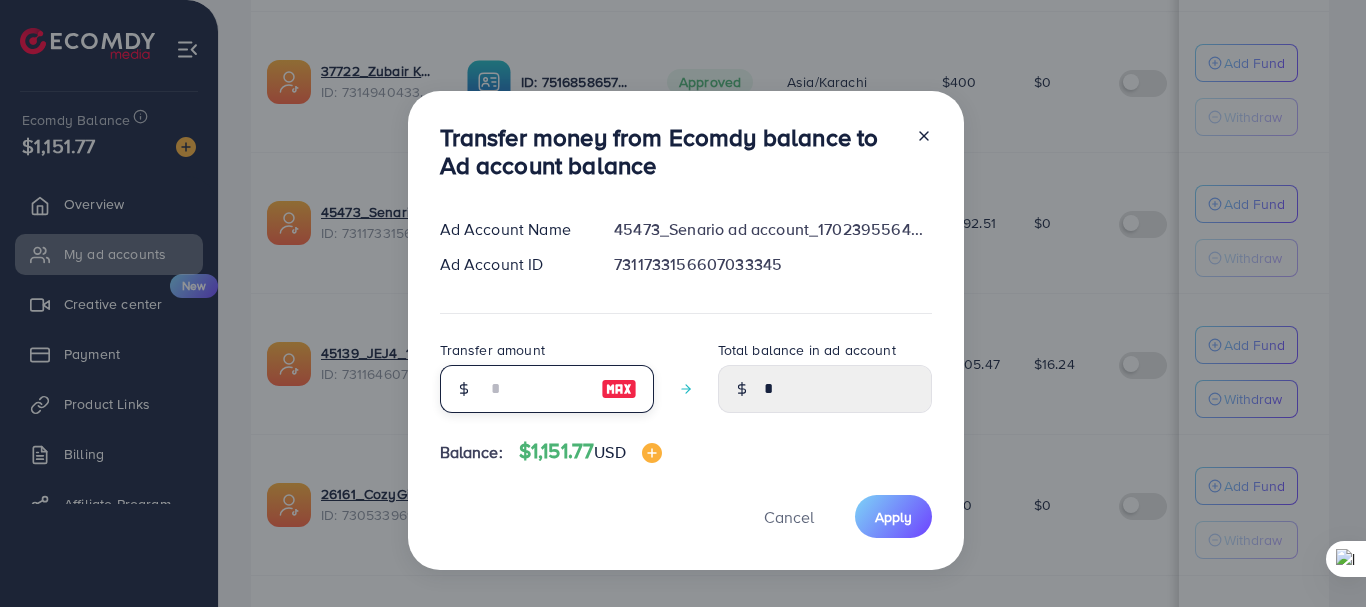 click at bounding box center (536, 389) 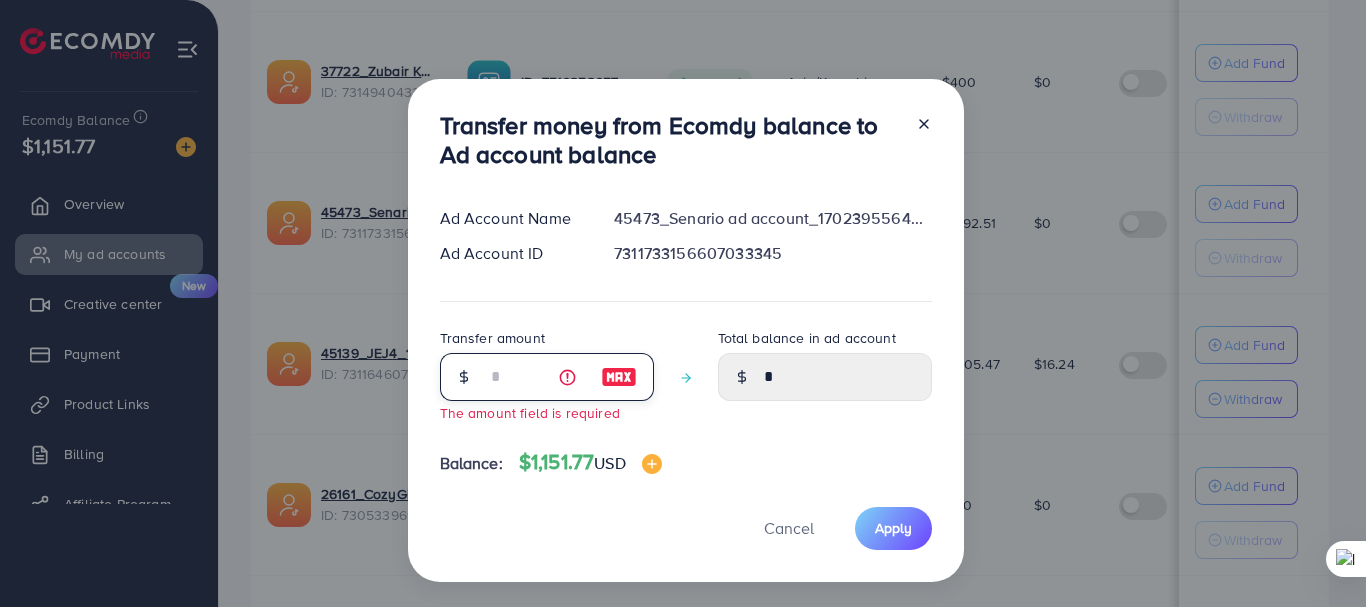 type on "*" 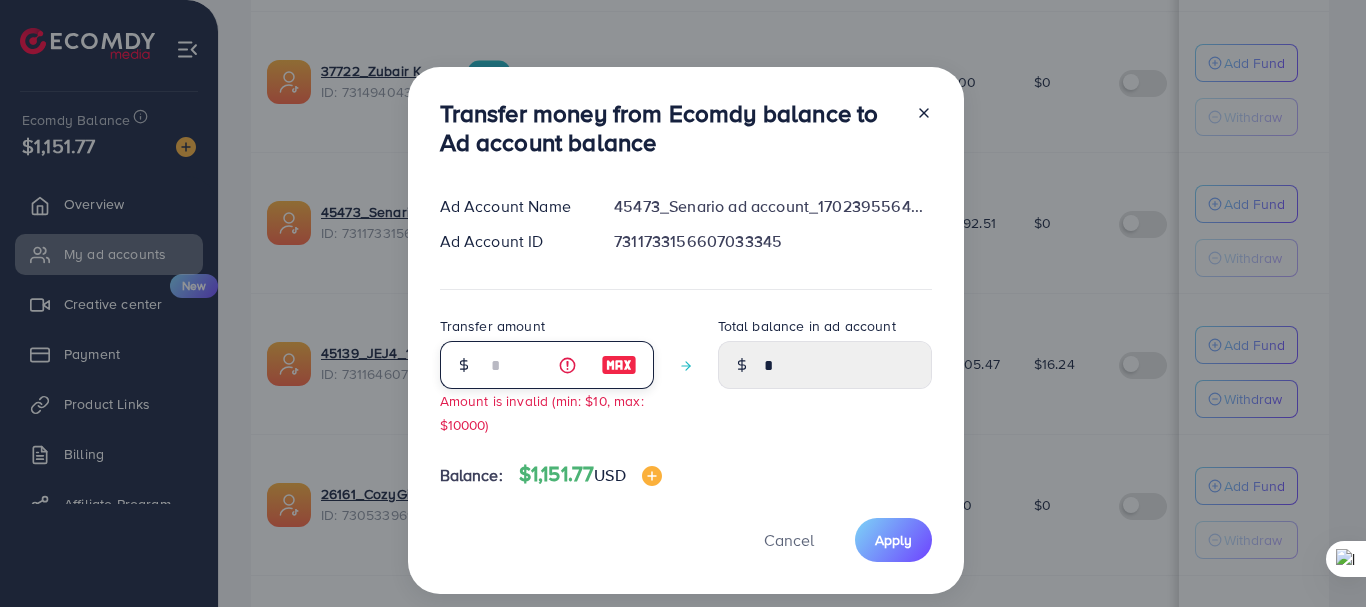type on "****" 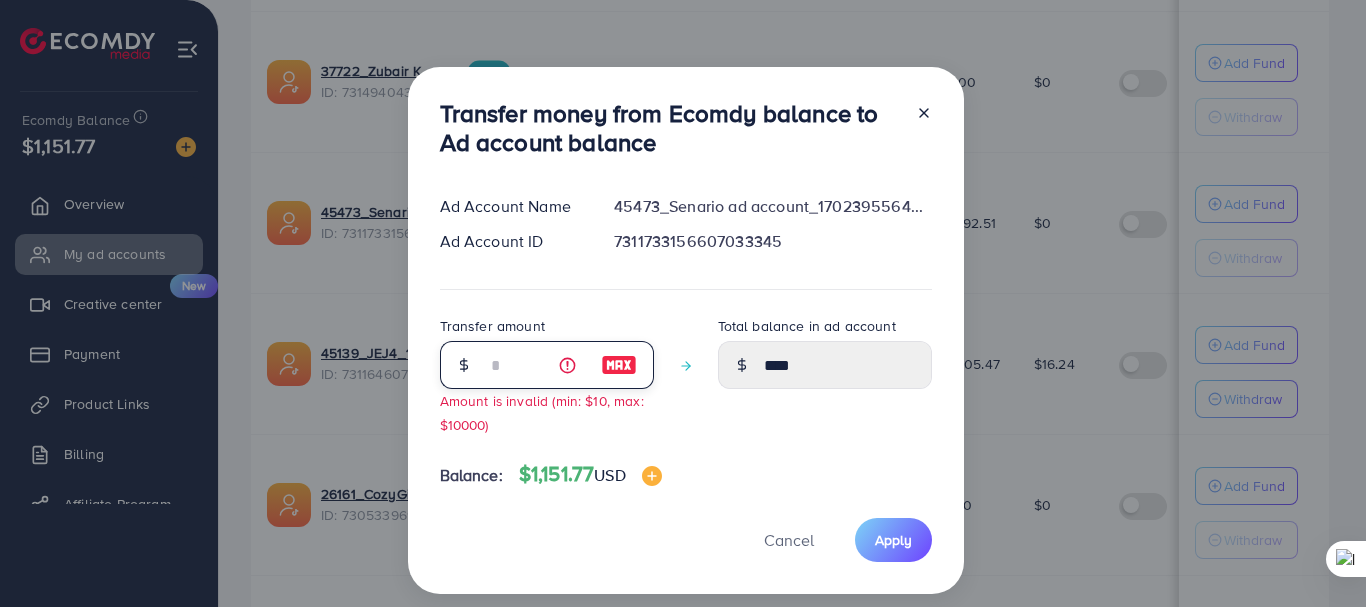 type on "**" 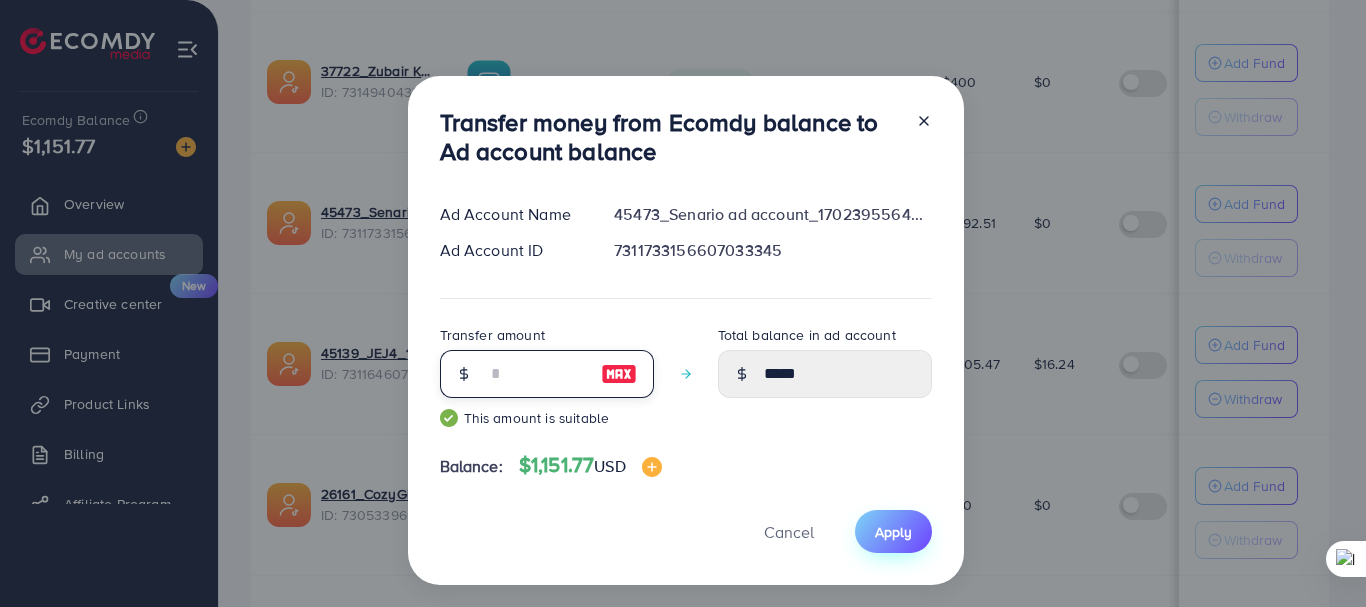 type on "**" 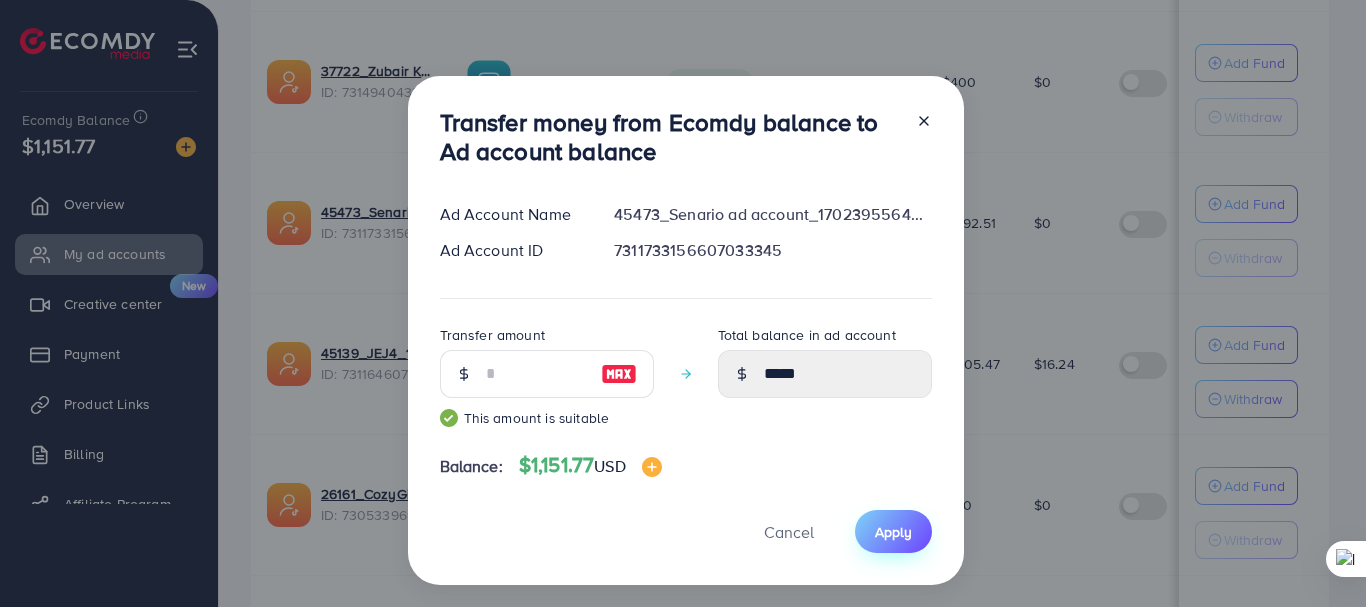 click on "Apply" at bounding box center (893, 532) 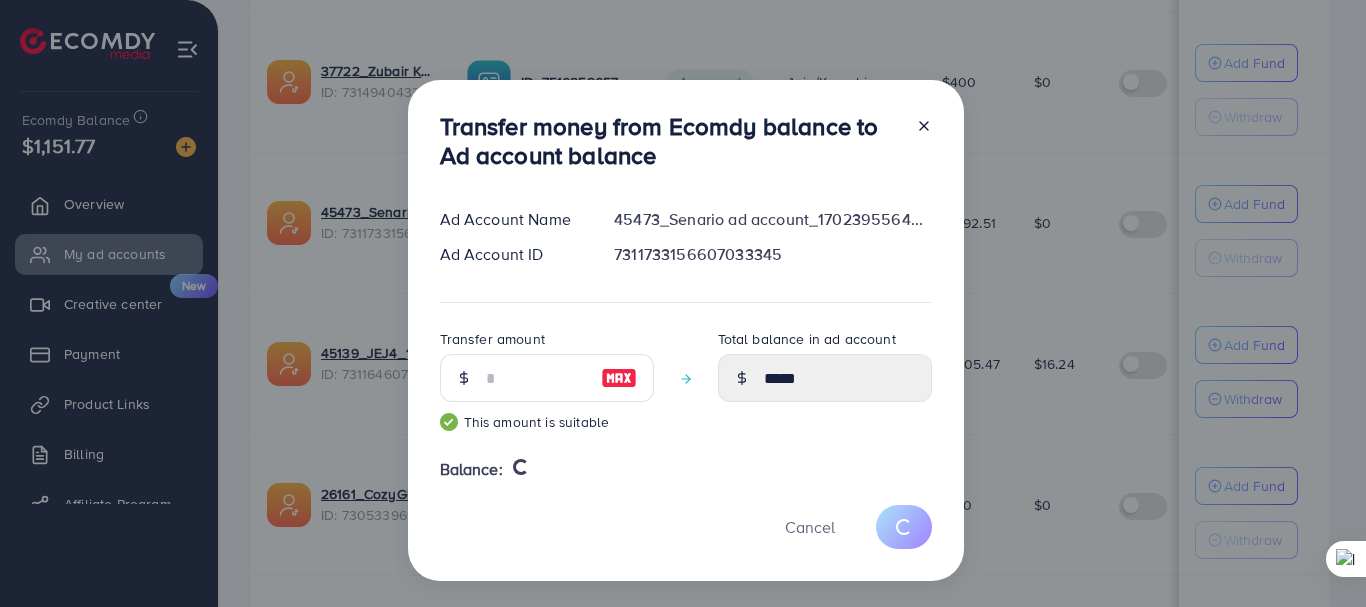 type 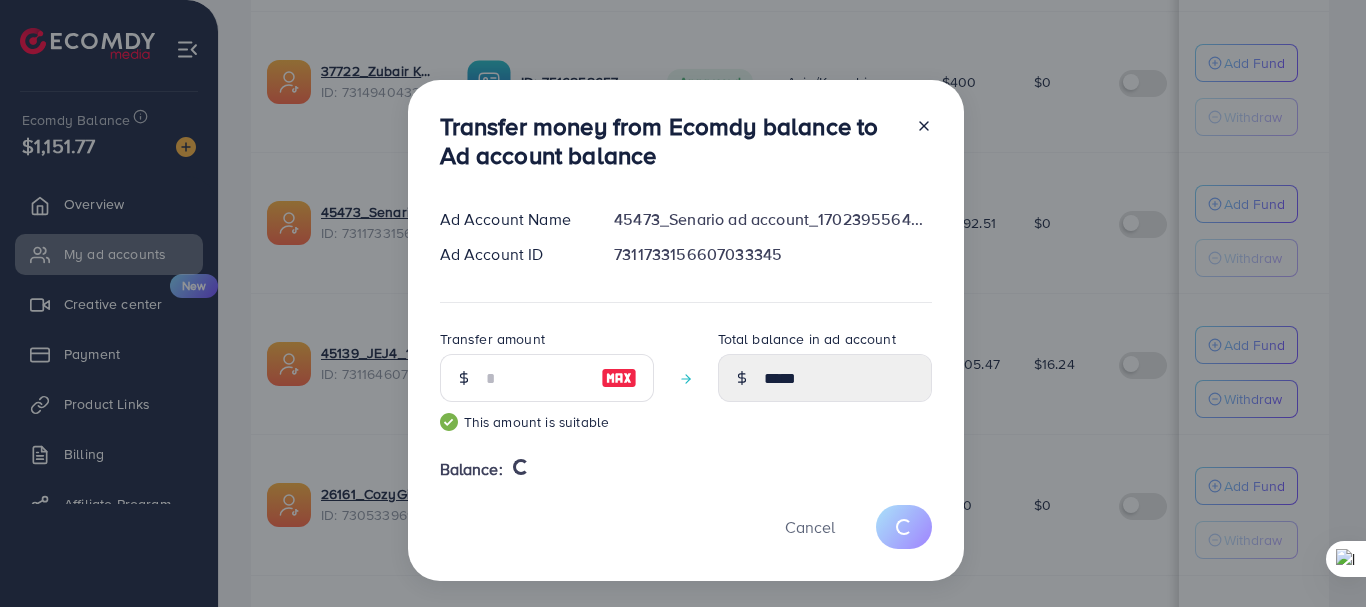 type on "*" 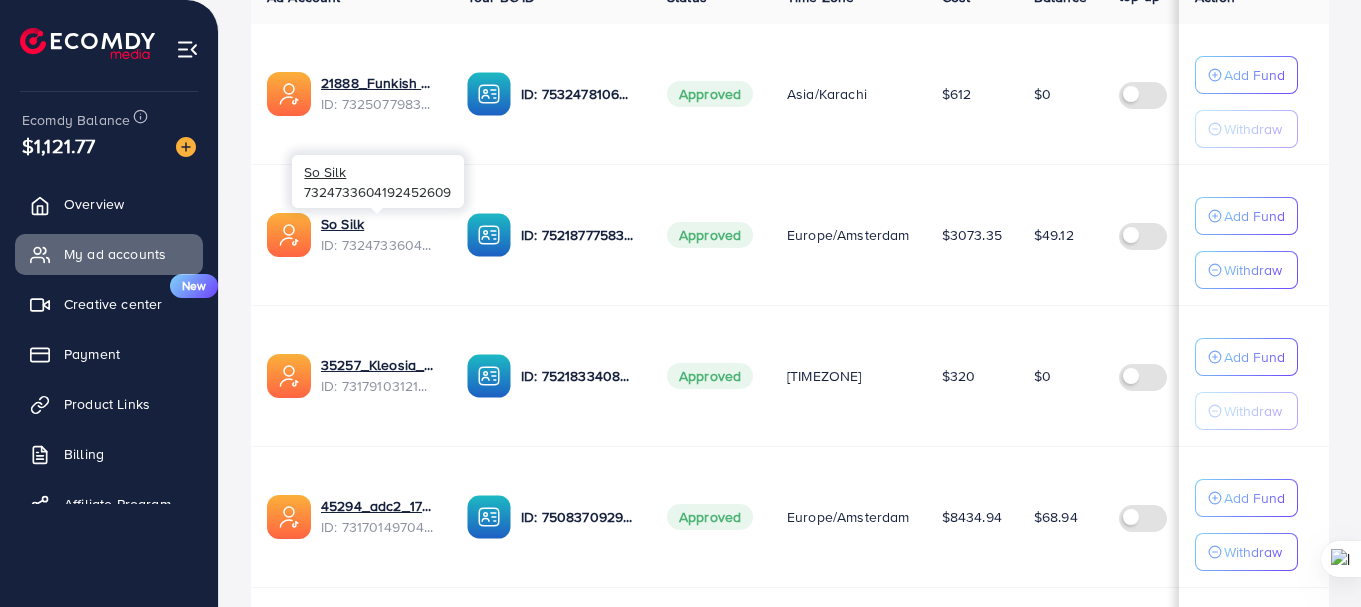 scroll, scrollTop: 320, scrollLeft: 0, axis: vertical 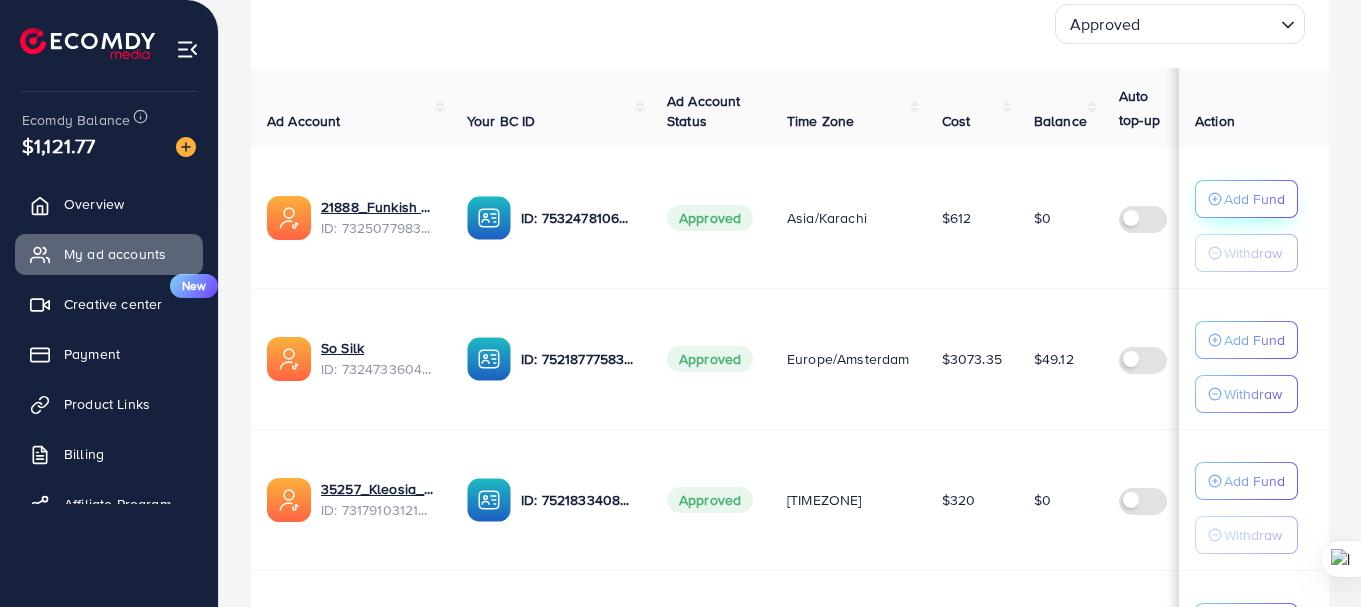 click on "Add Fund" at bounding box center [1246, 199] 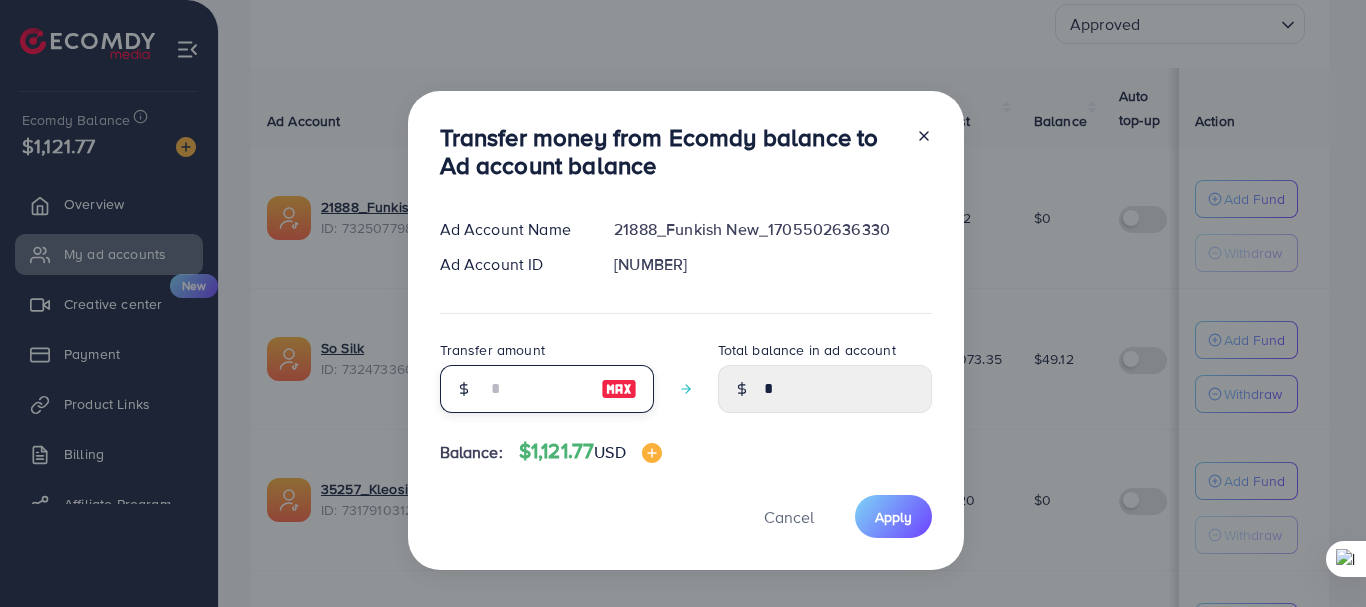 click at bounding box center [536, 389] 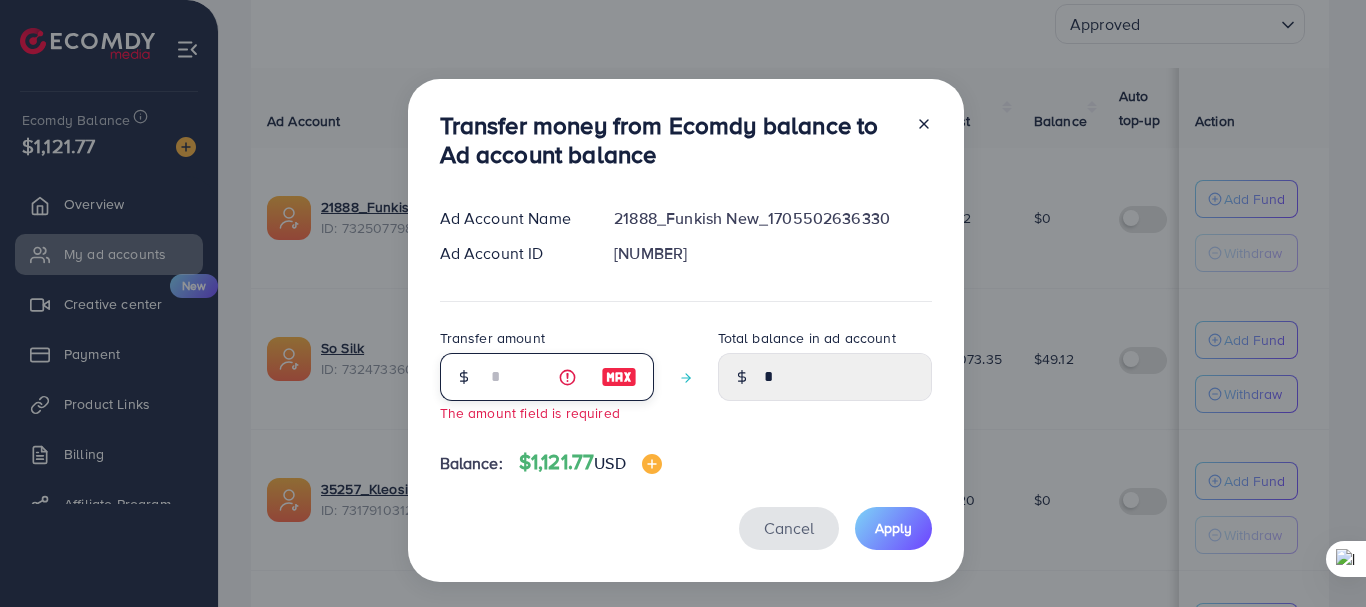 type on "*" 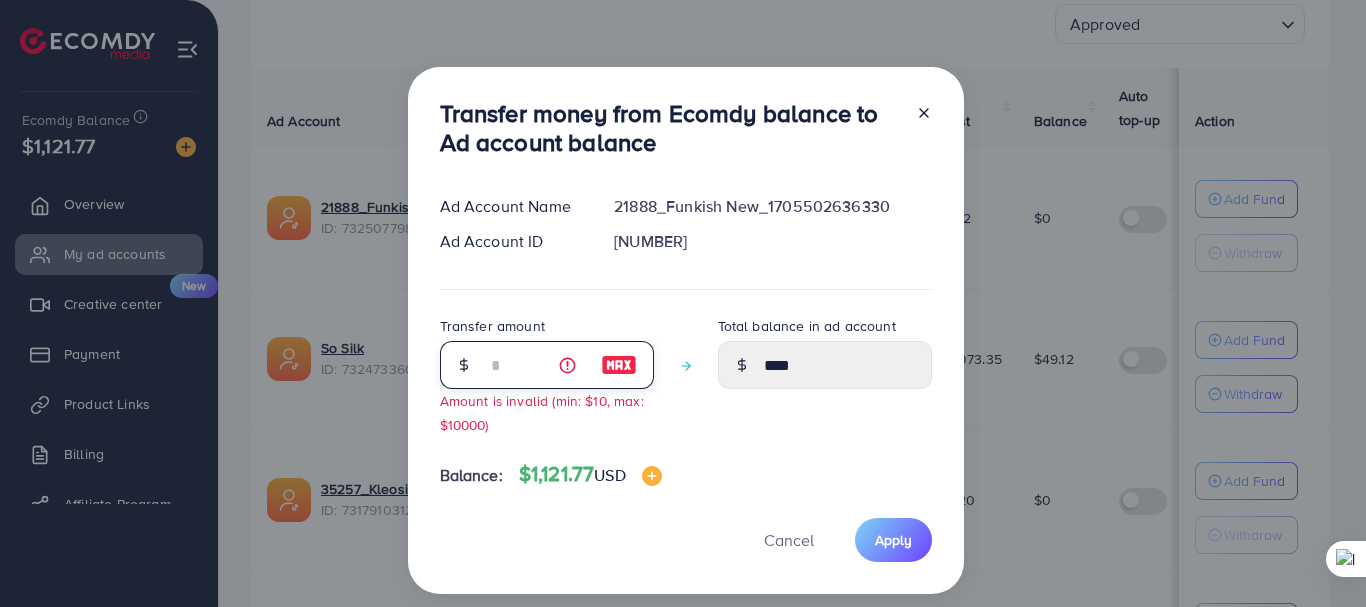 type on "**" 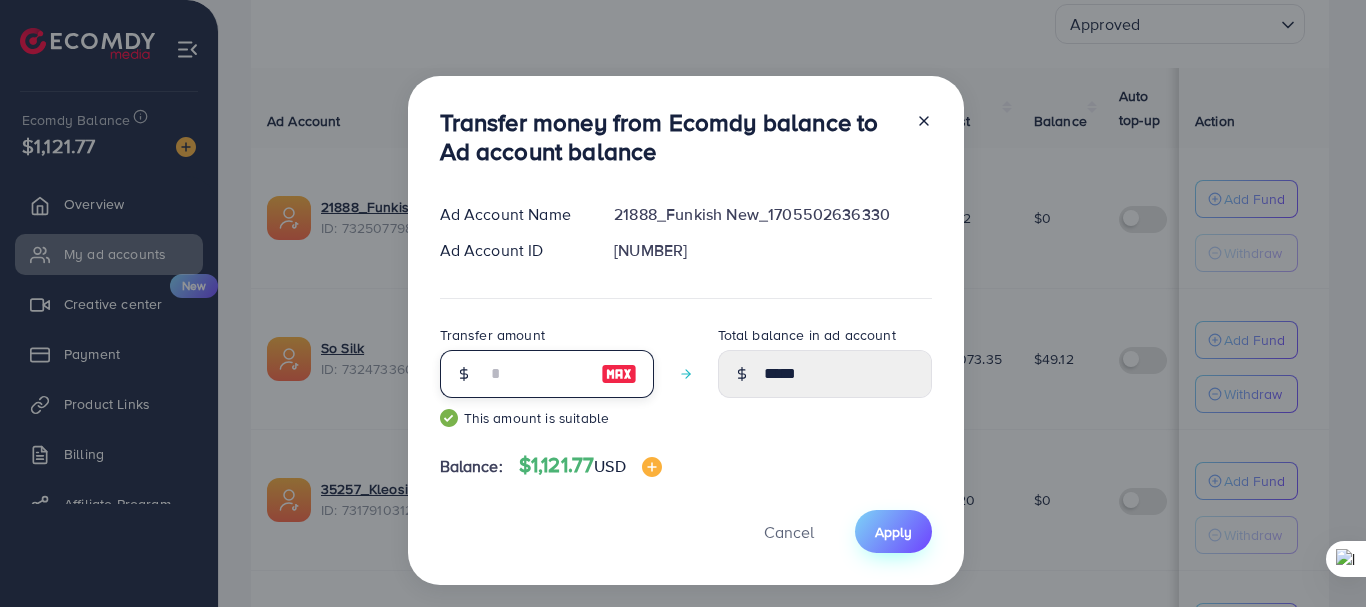 type on "**" 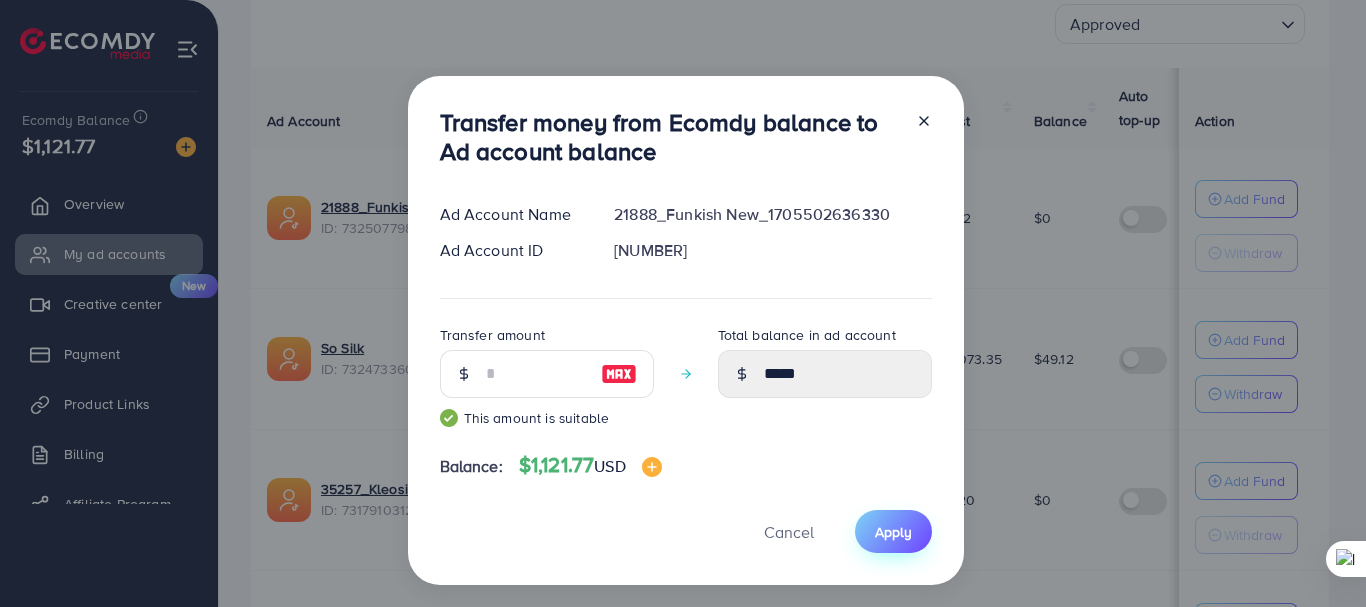 click on "Apply" at bounding box center [893, 532] 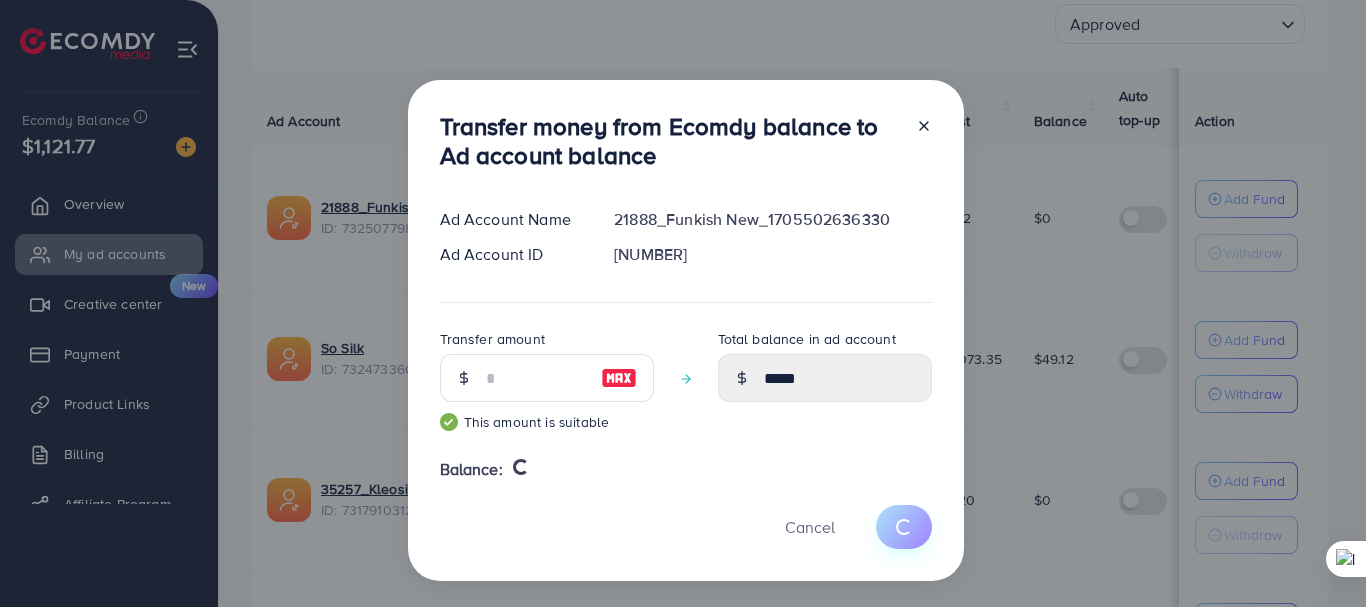 type 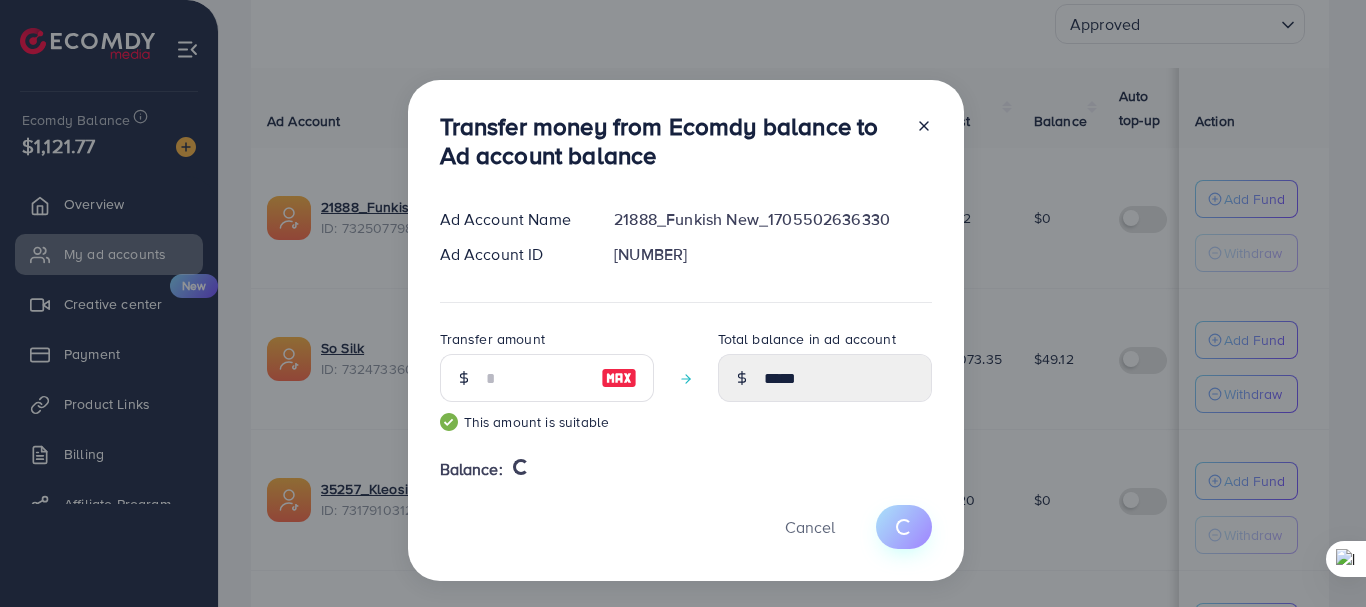 type on "*" 